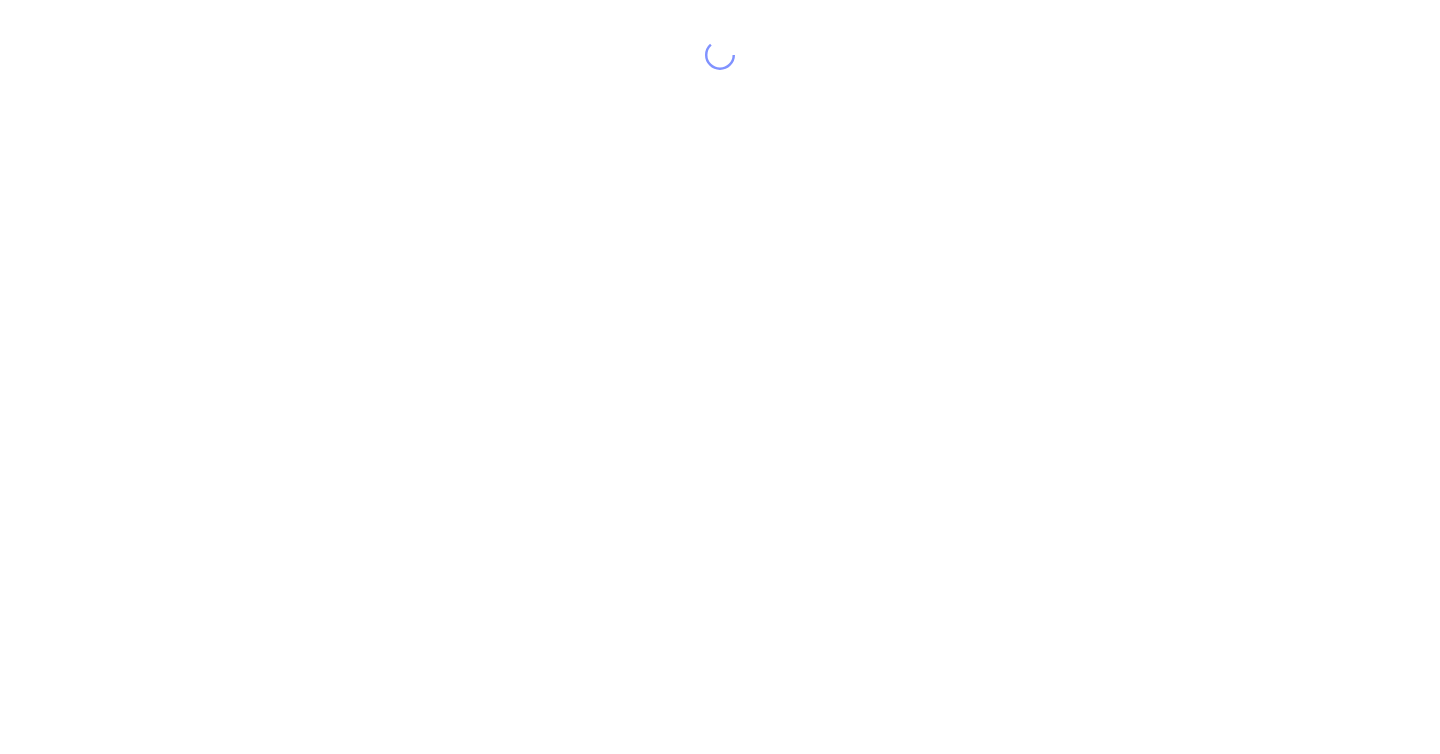 scroll, scrollTop: 0, scrollLeft: 0, axis: both 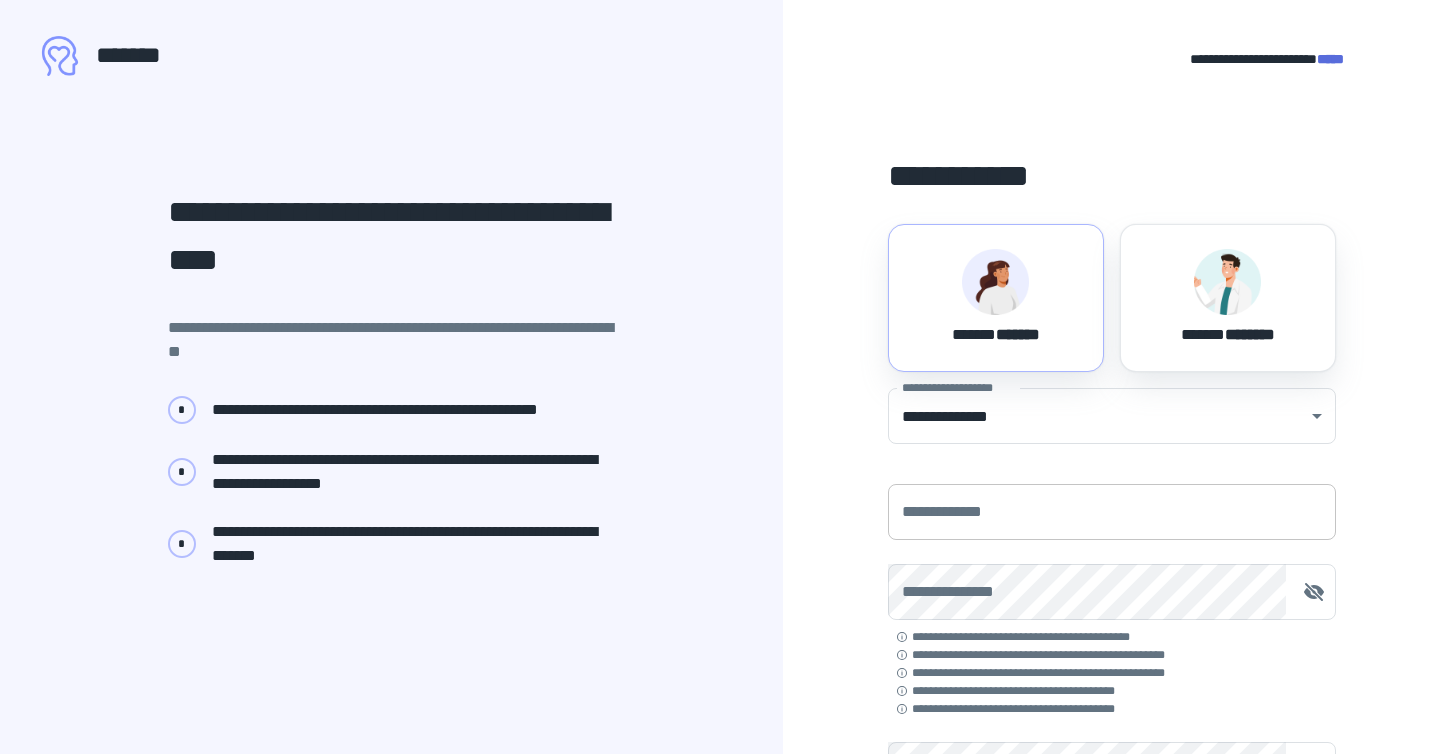 click on "**********" at bounding box center [1112, 512] 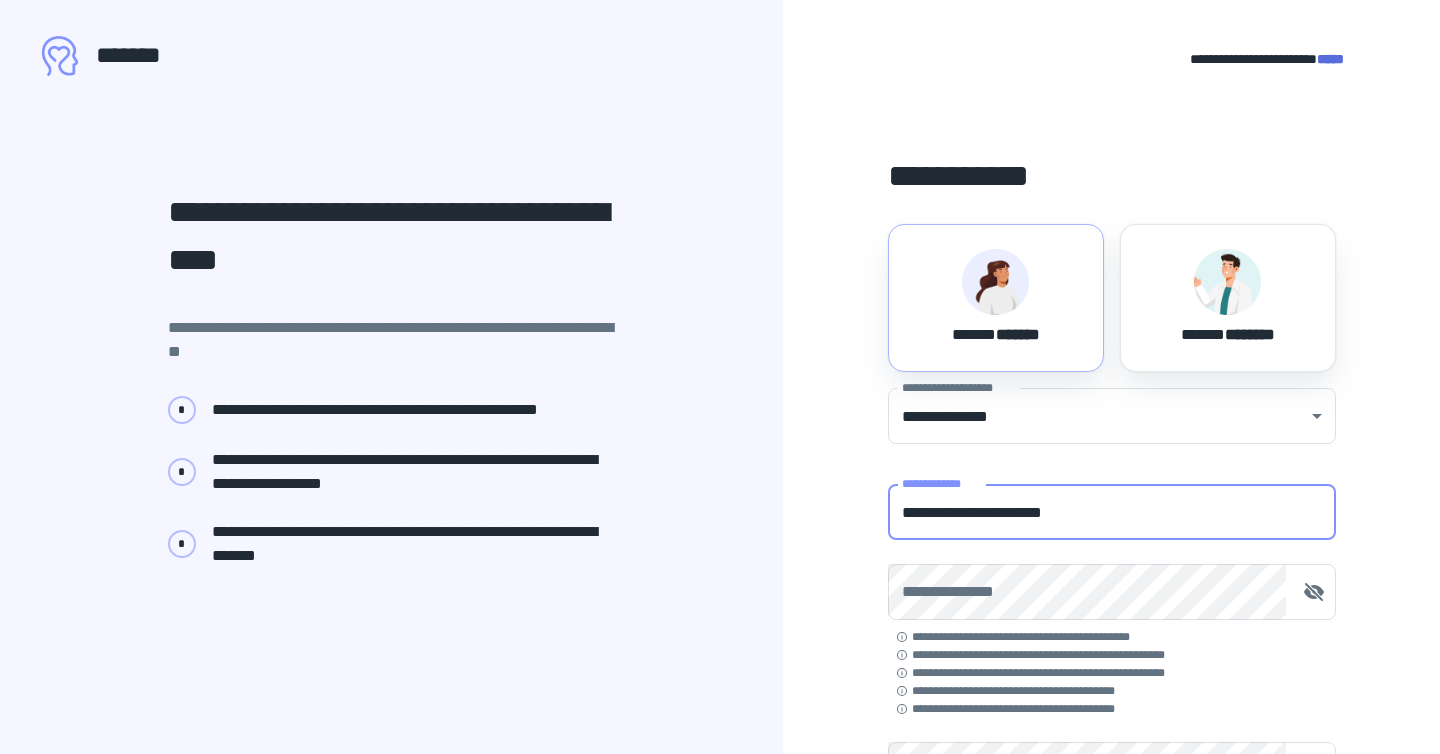 type on "**********" 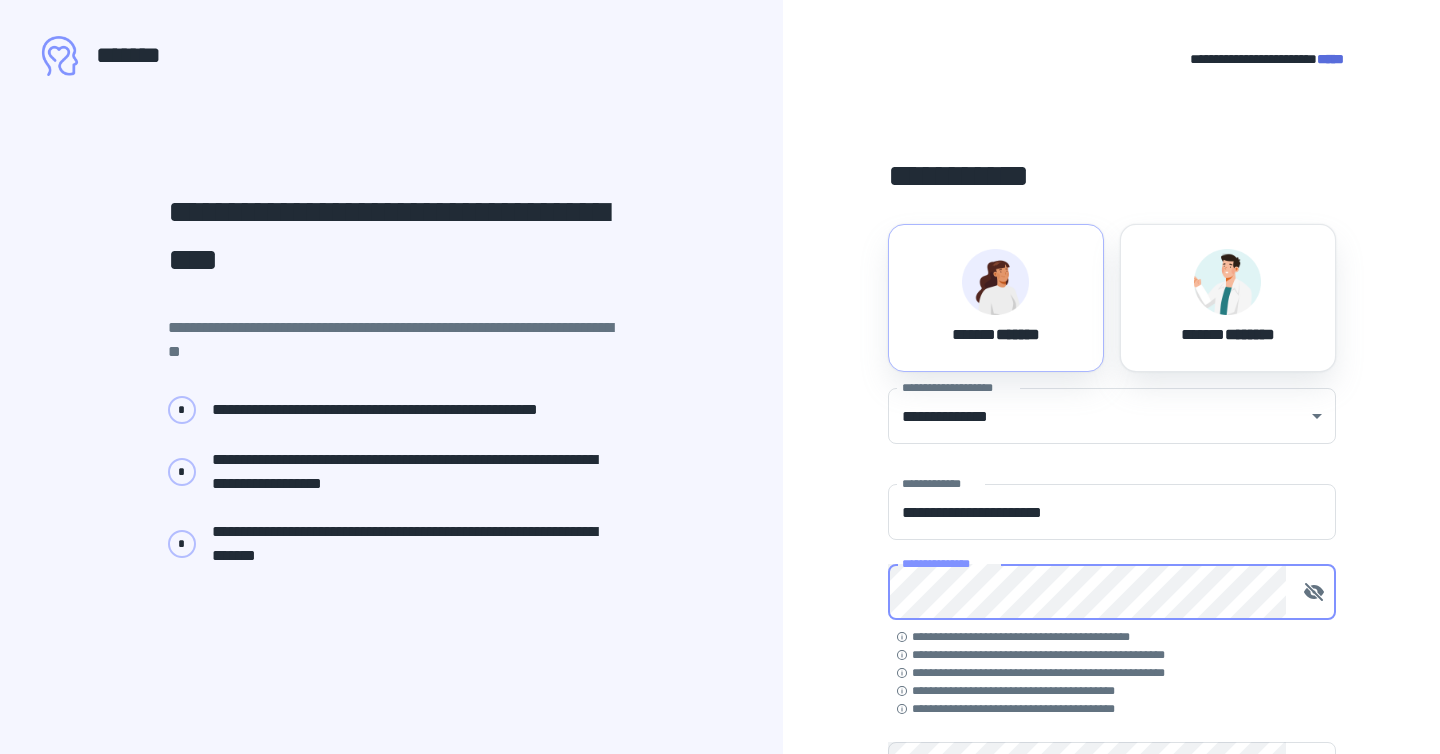 click at bounding box center (1286, 592) 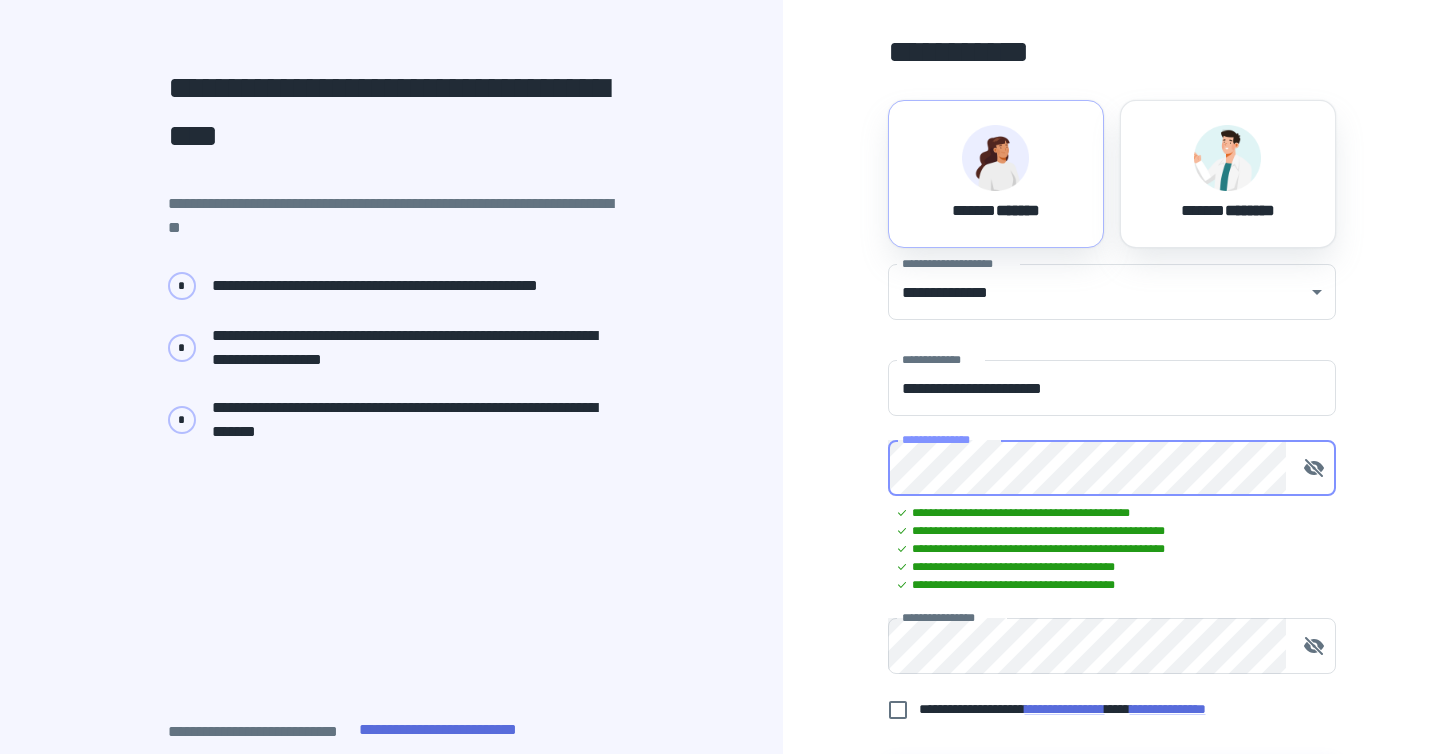 scroll, scrollTop: 133, scrollLeft: 0, axis: vertical 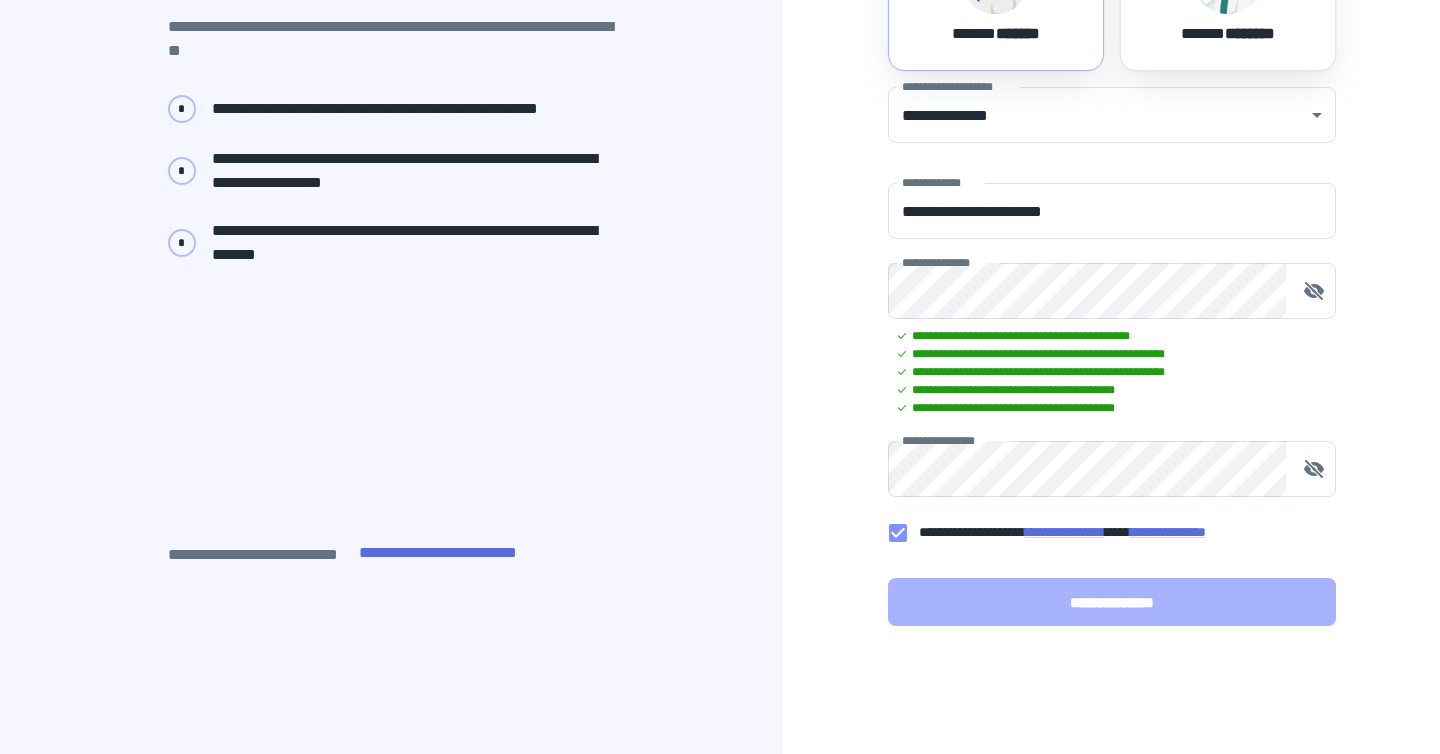 click on "**********" at bounding box center [1112, 602] 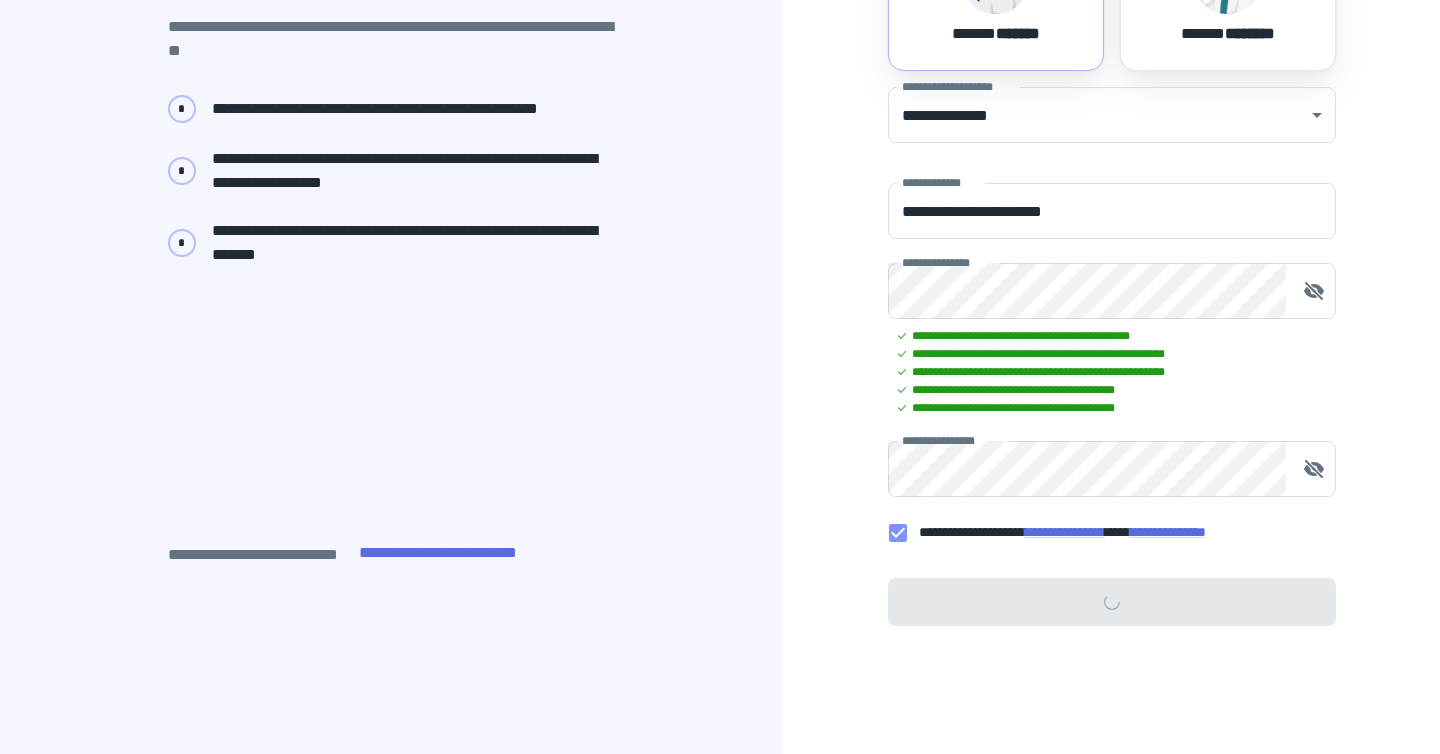 scroll, scrollTop: 0, scrollLeft: 0, axis: both 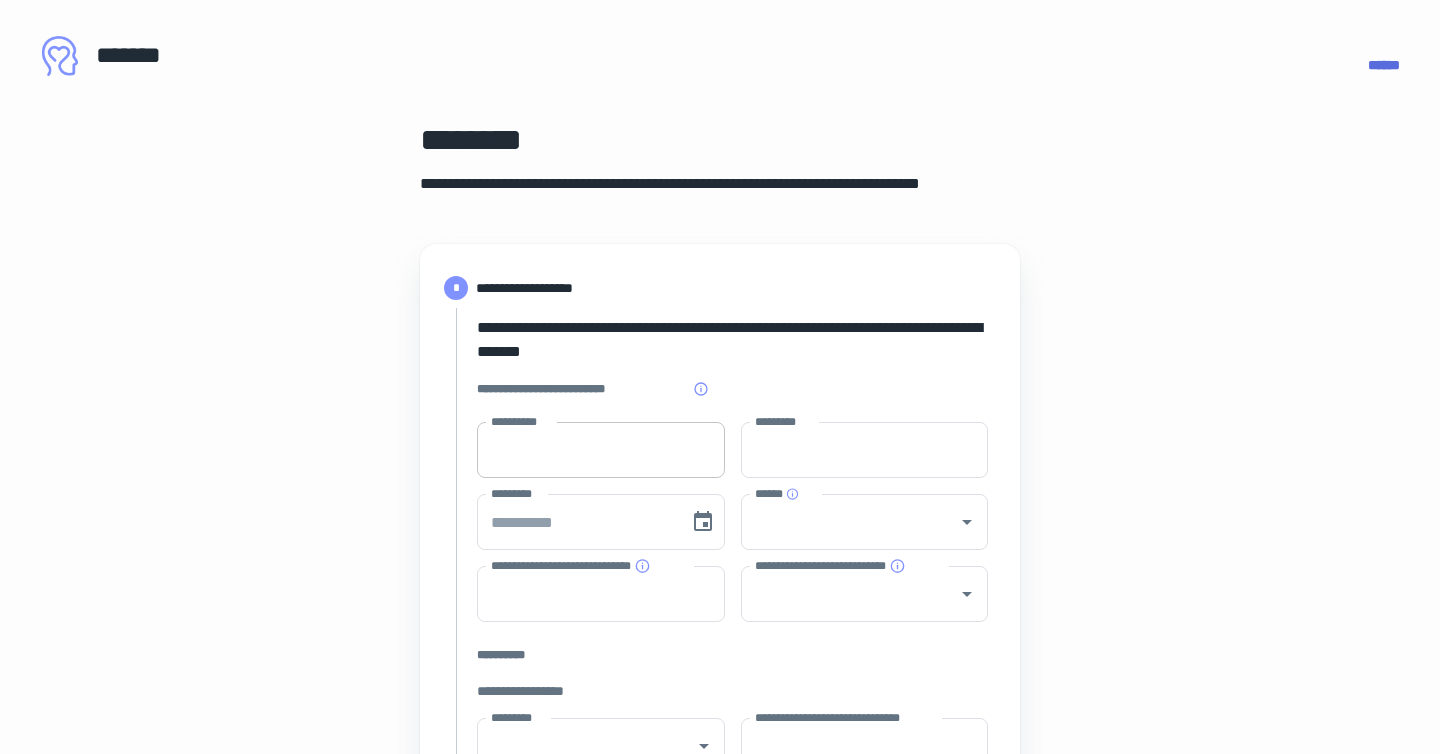 click on "**********" at bounding box center [601, 450] 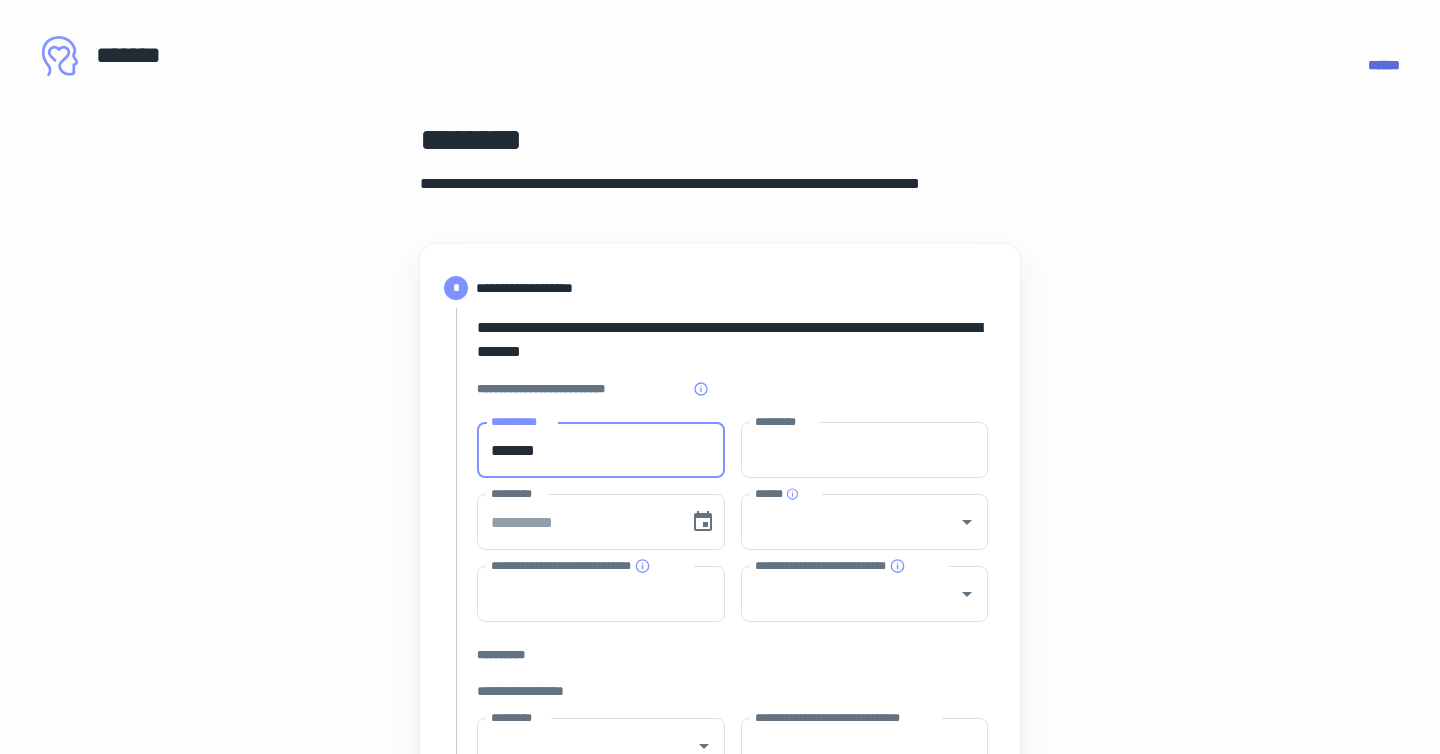 type on "*******" 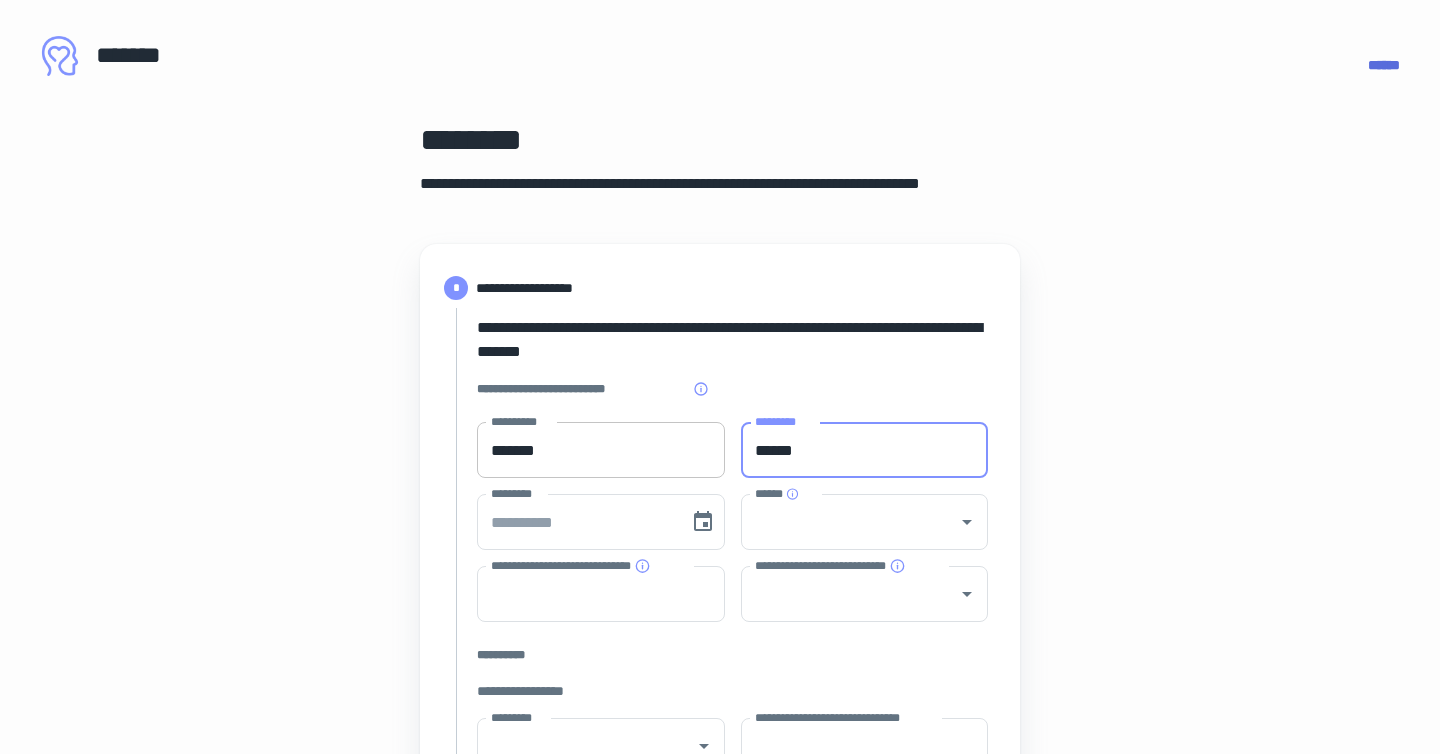 type on "******" 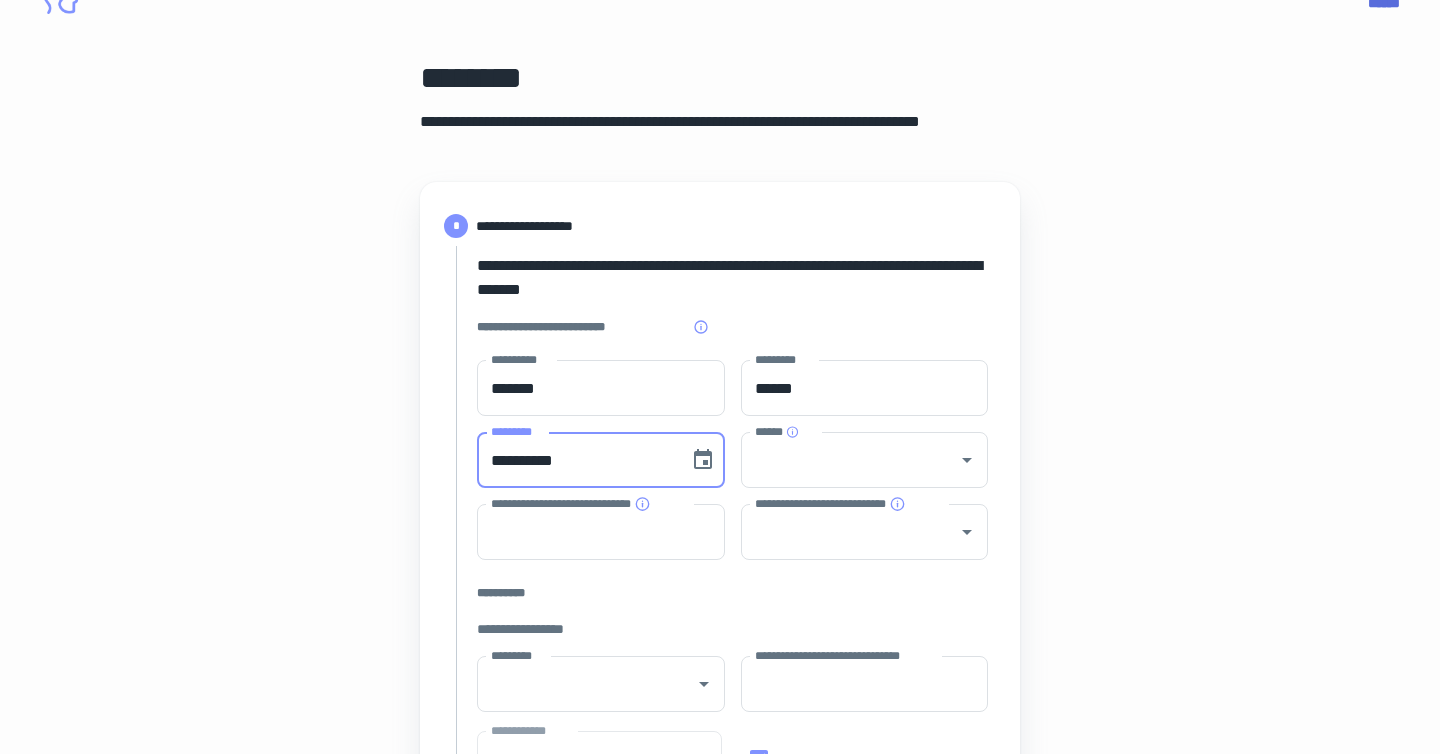 scroll, scrollTop: 60, scrollLeft: 0, axis: vertical 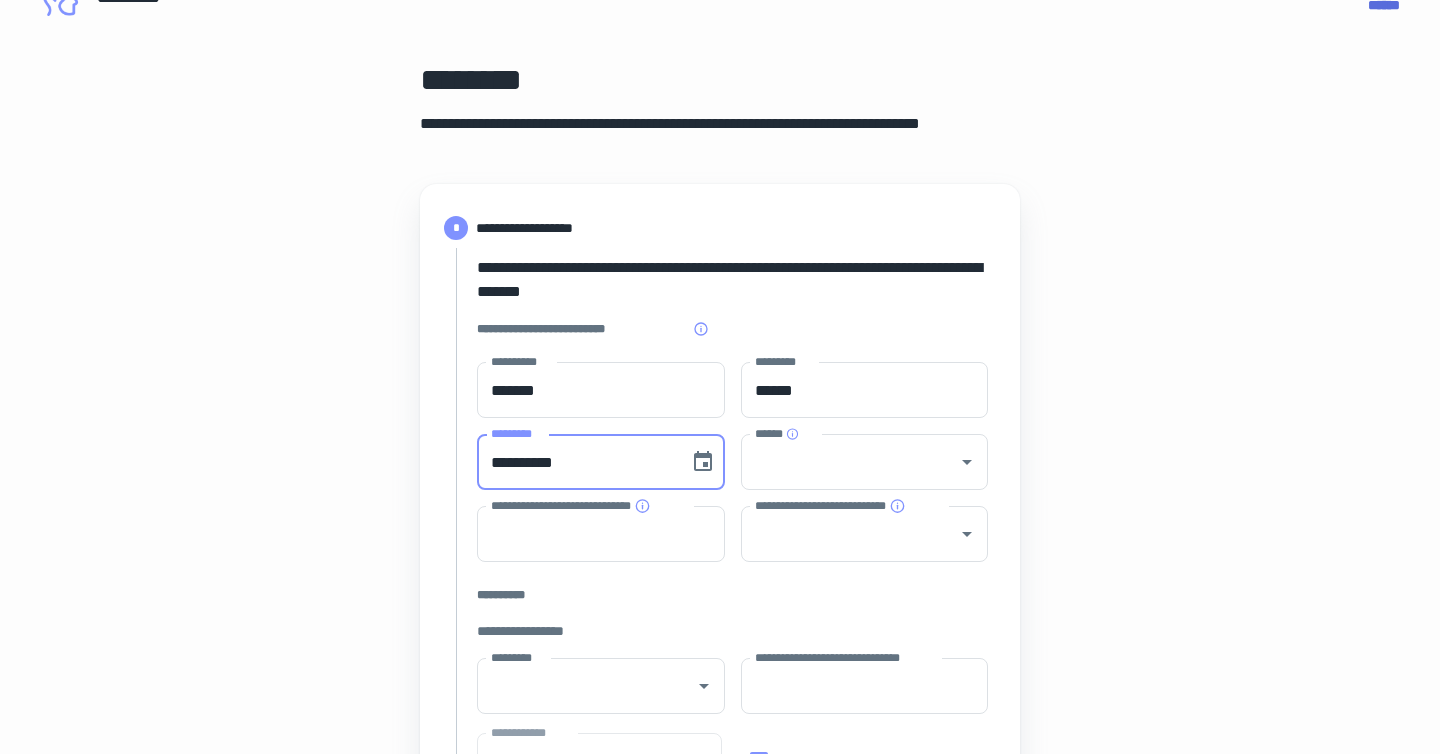 type on "**********" 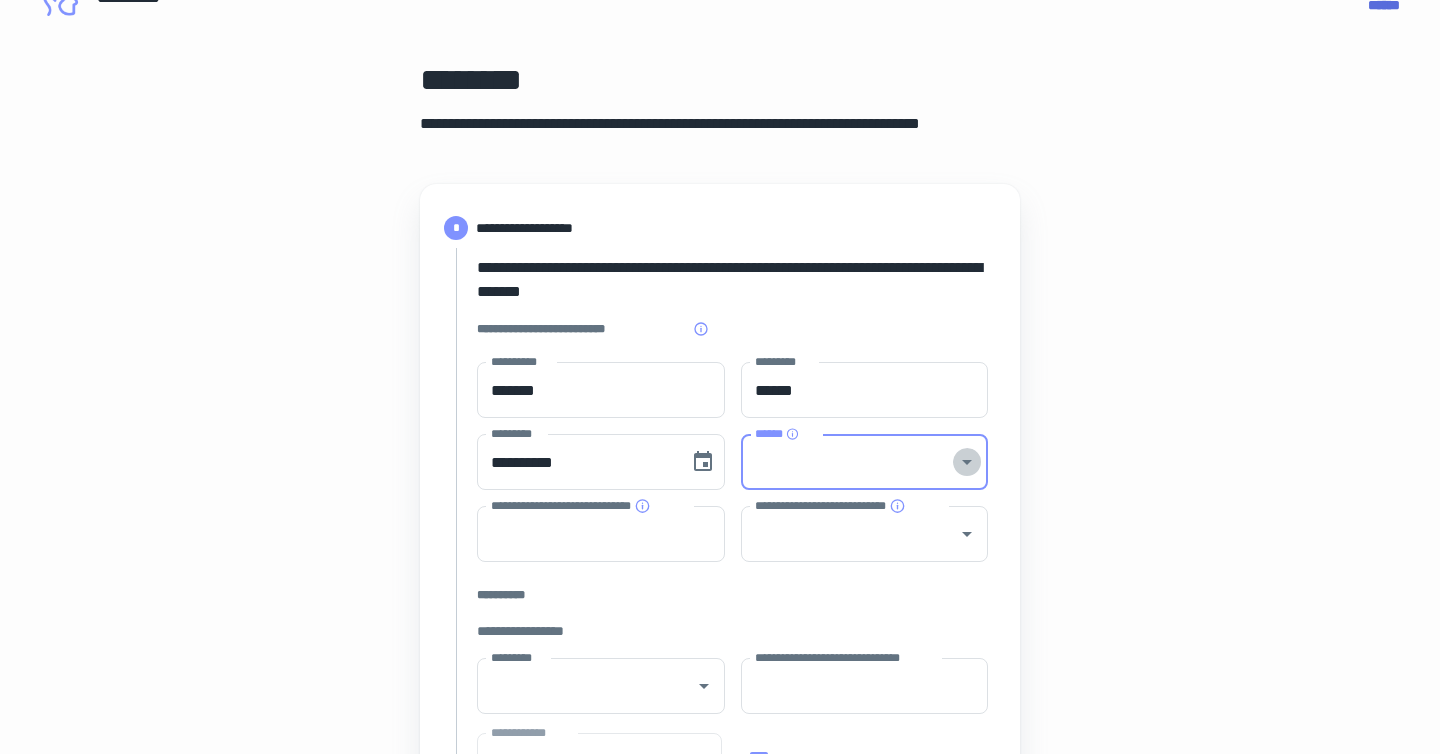 click 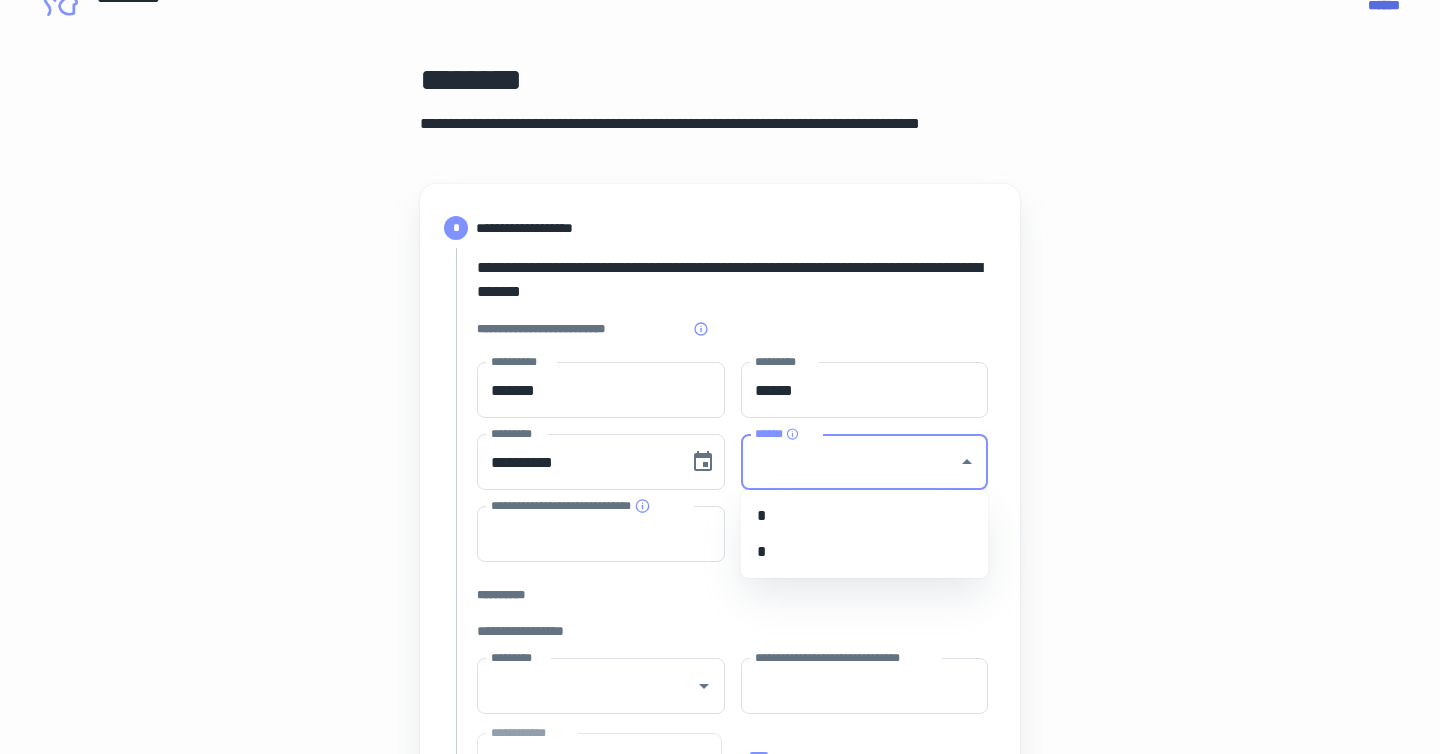 click on "*" at bounding box center [865, 516] 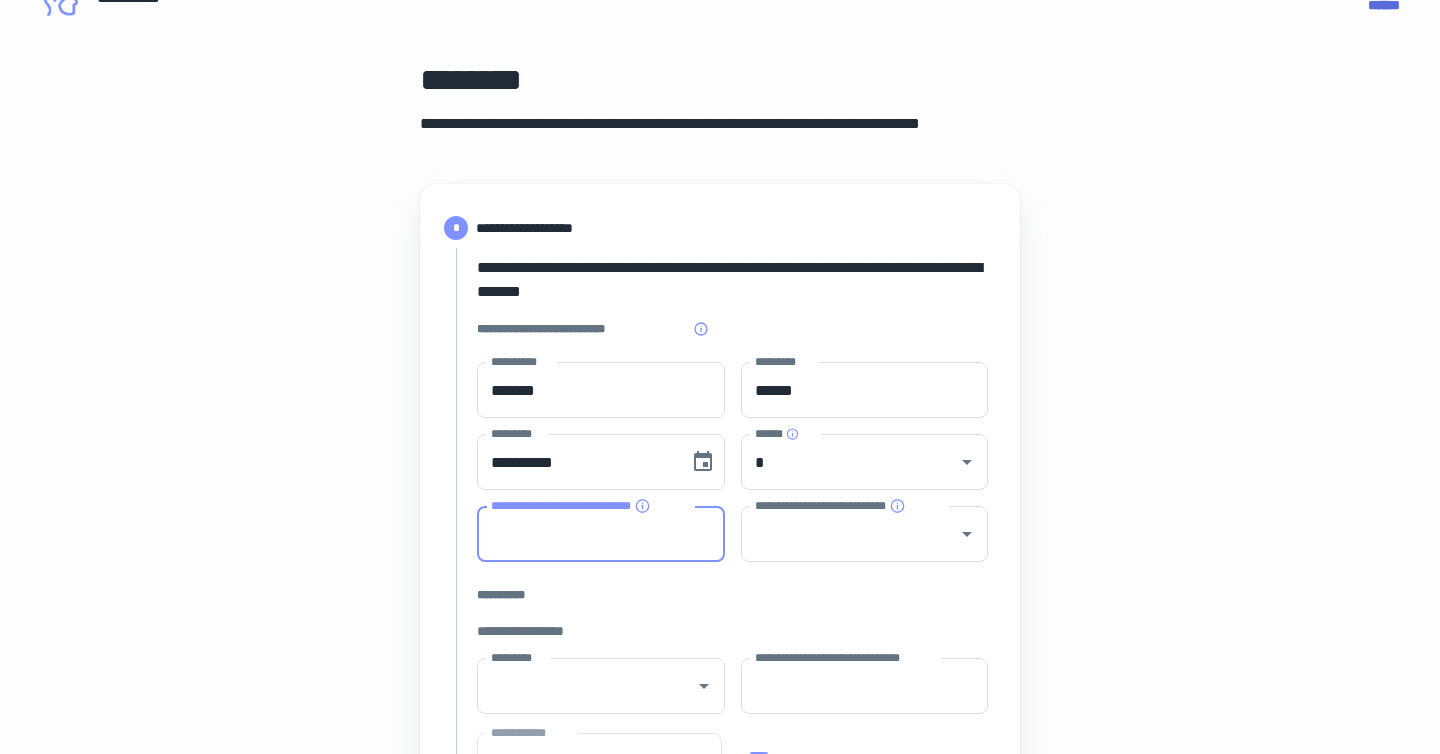 click on "**********" at bounding box center [601, 534] 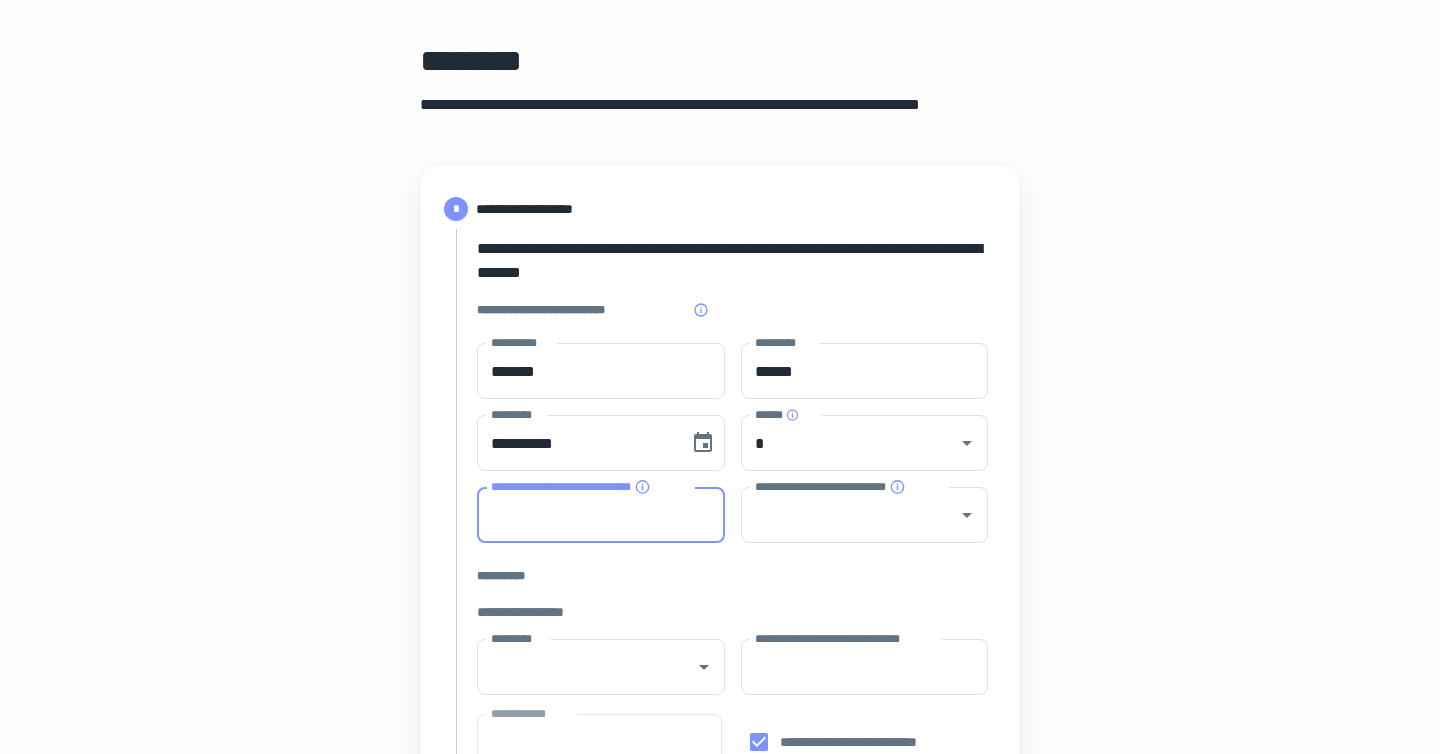 type on "*" 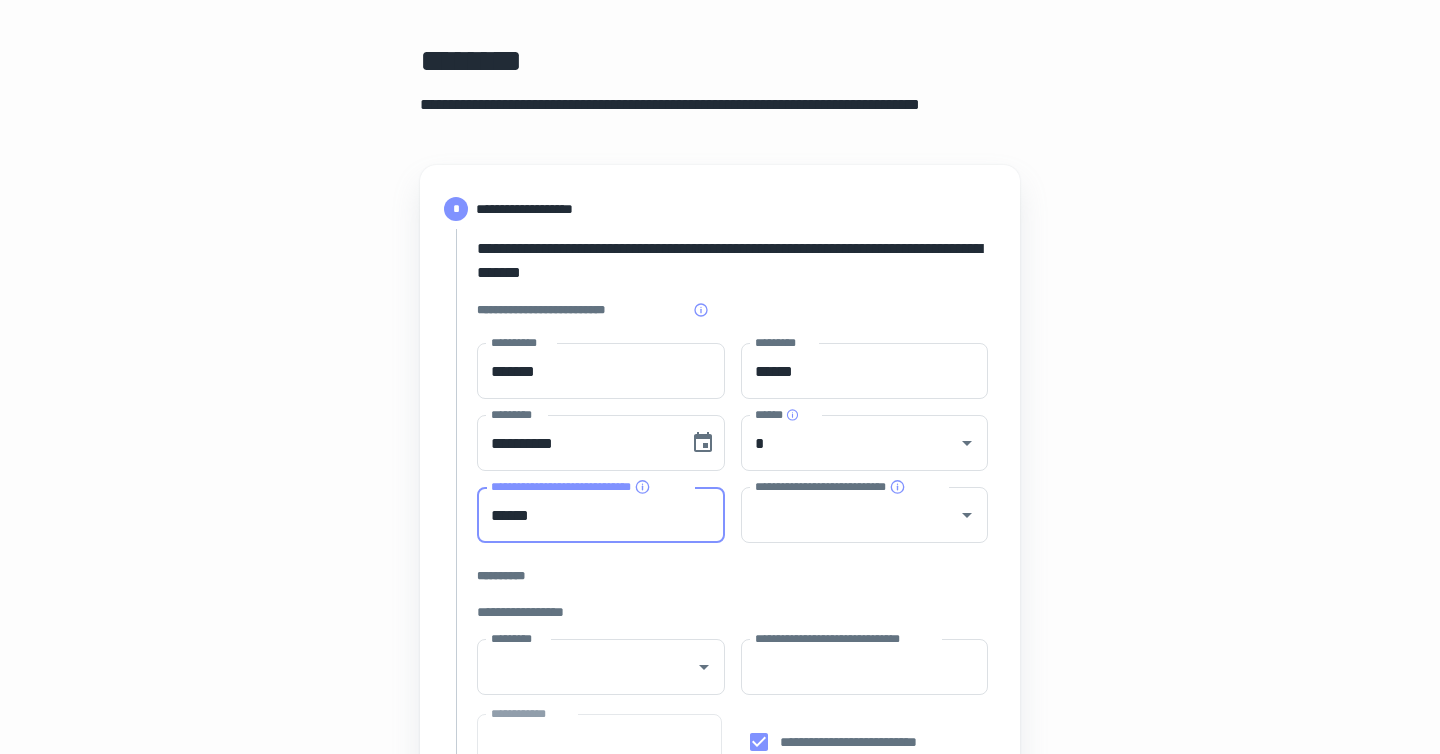 type on "******" 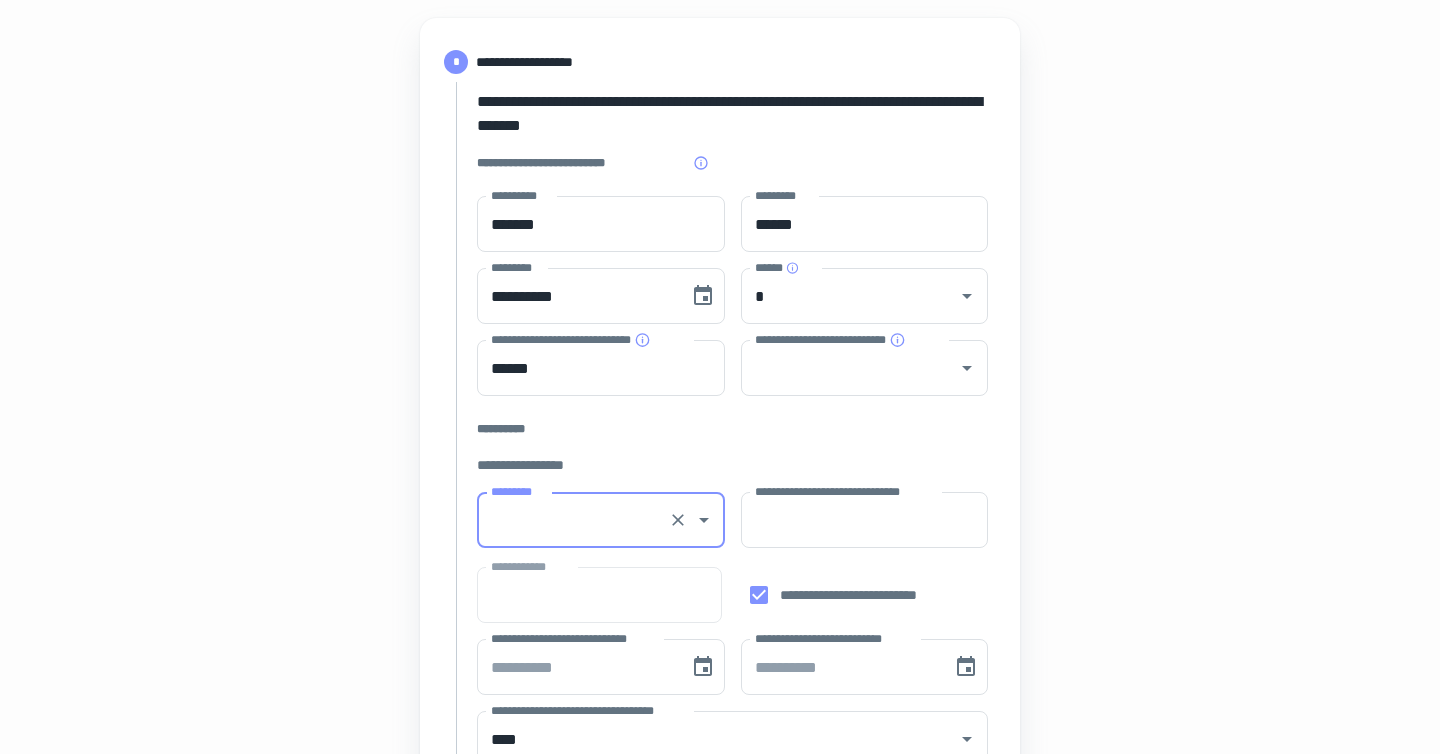 scroll, scrollTop: 235, scrollLeft: 0, axis: vertical 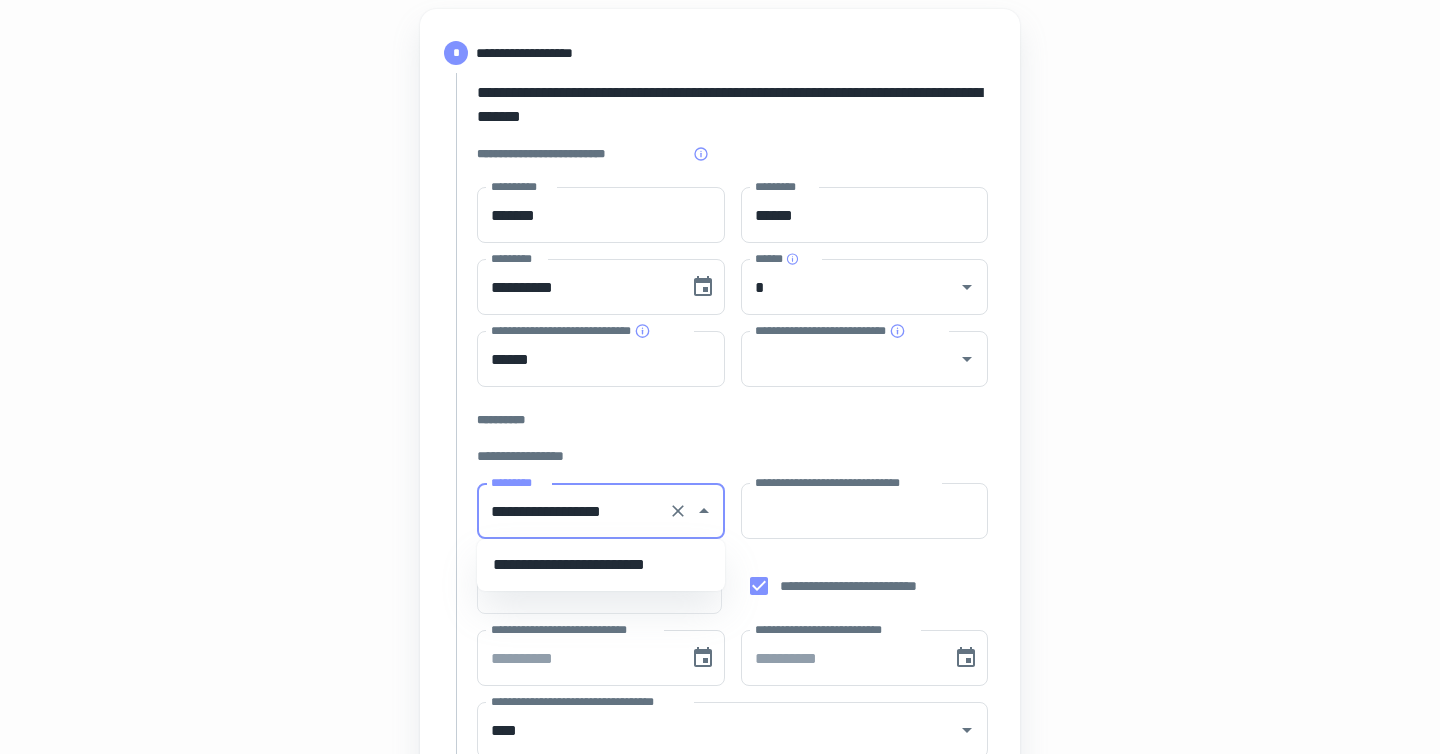 click on "**********" at bounding box center (601, 565) 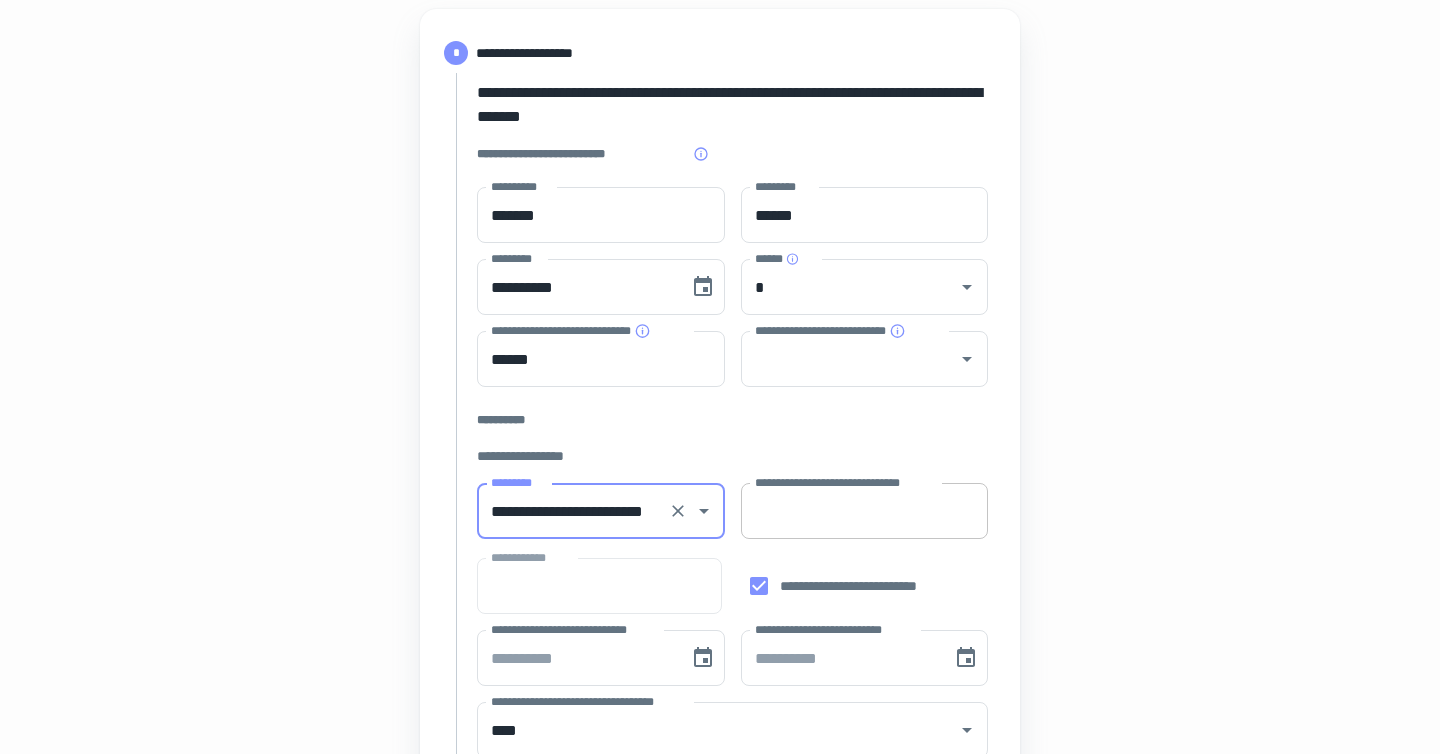 type on "**********" 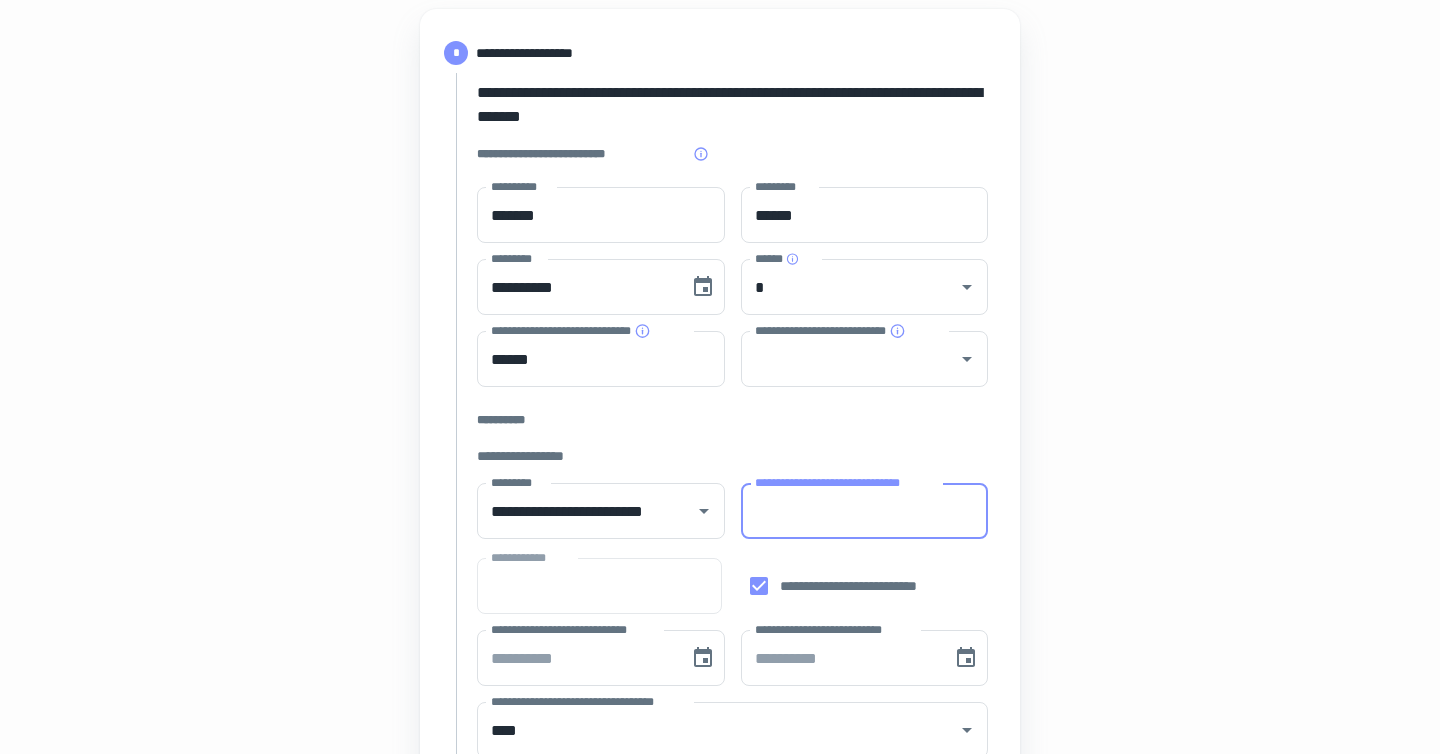 paste on "**********" 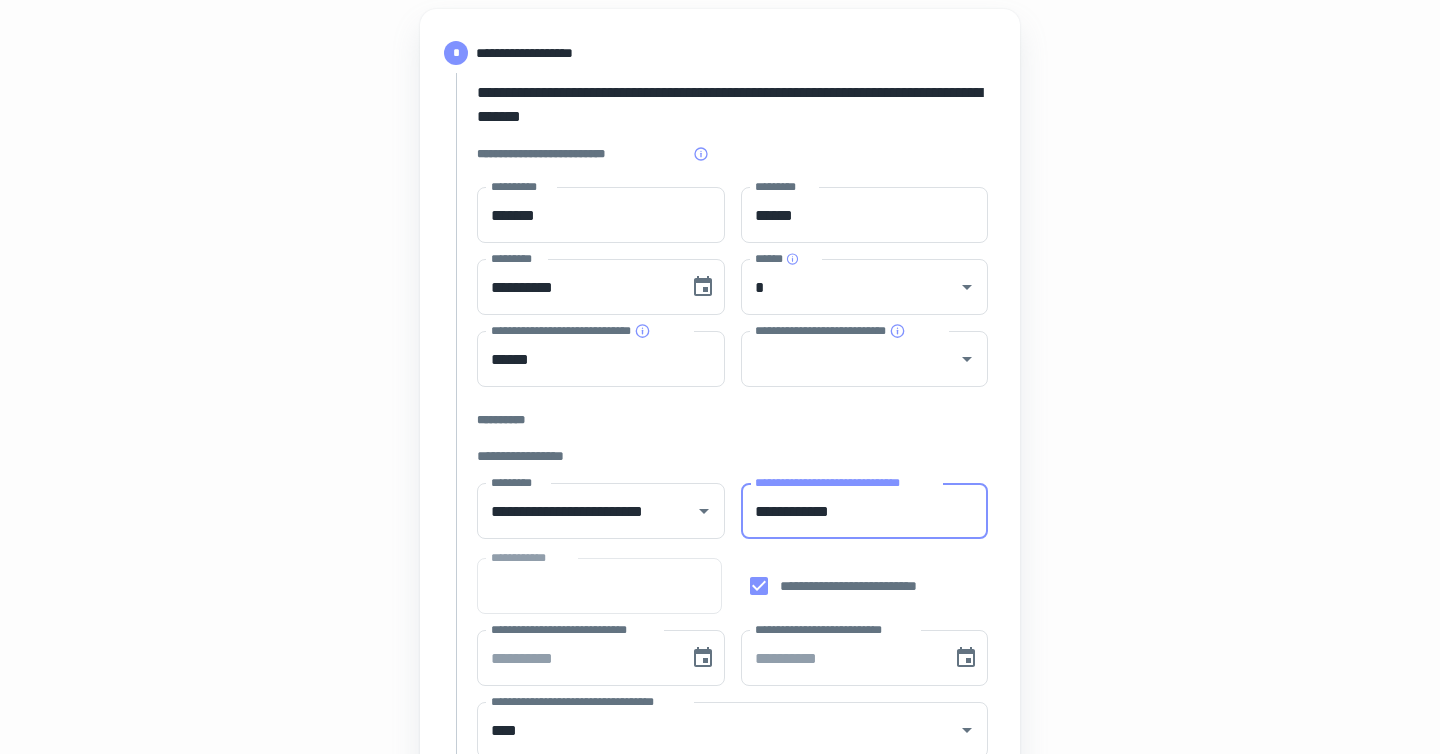 type on "**********" 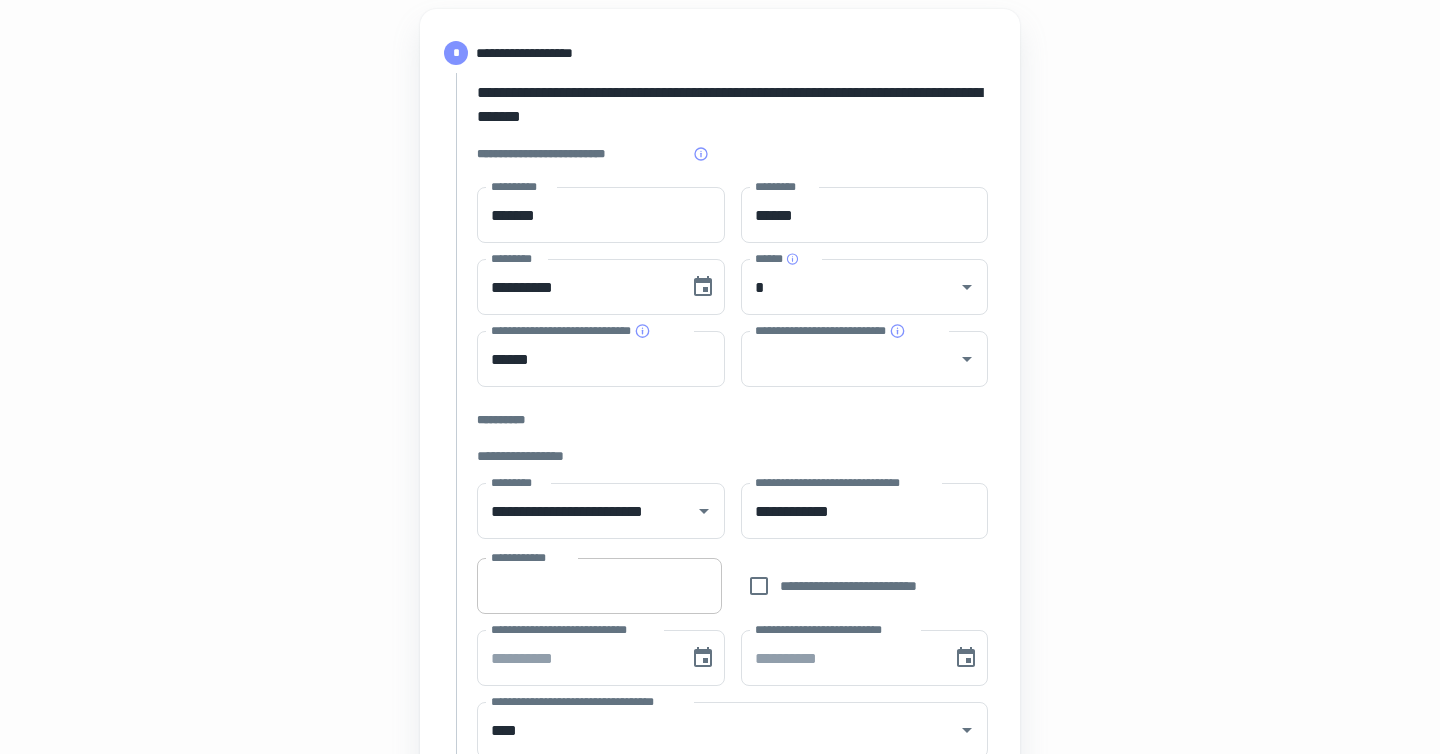 click on "**********" at bounding box center [599, 586] 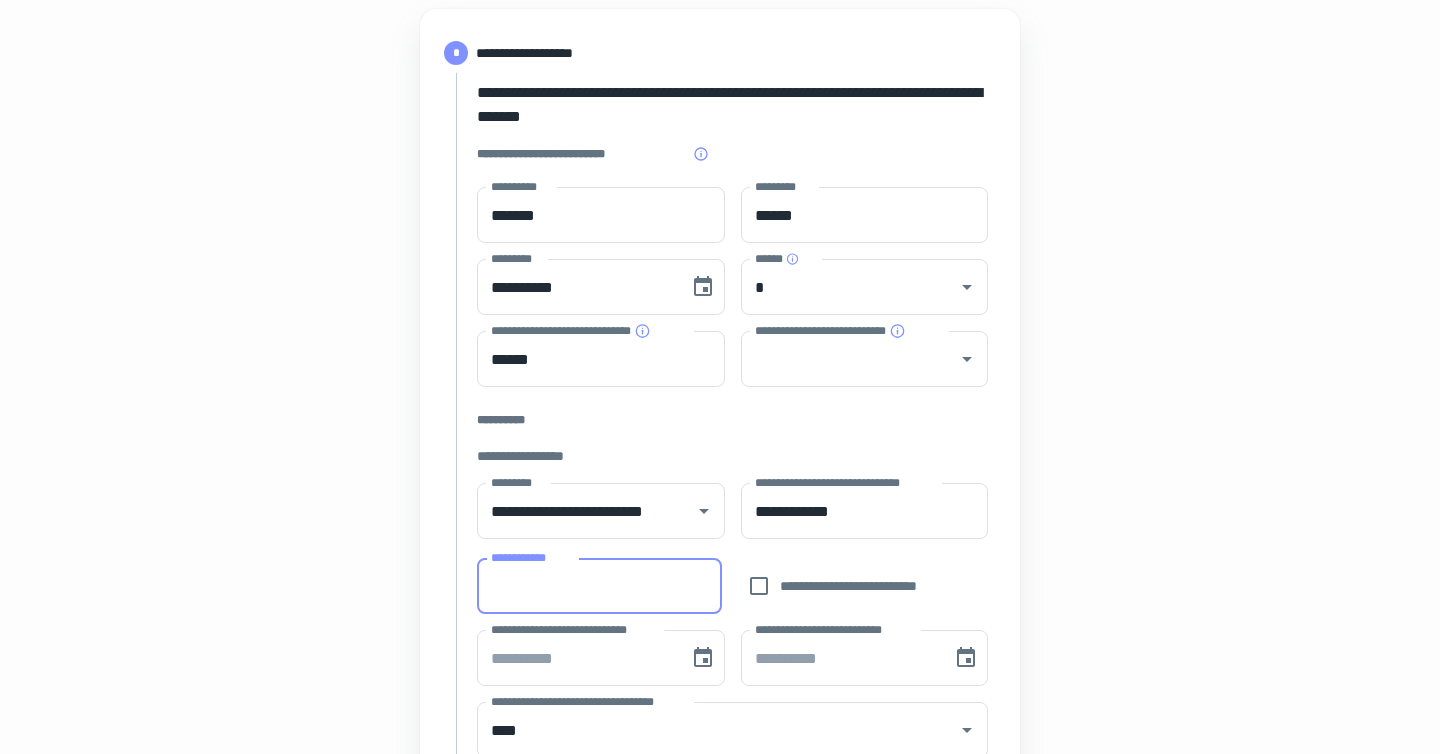 paste on "********" 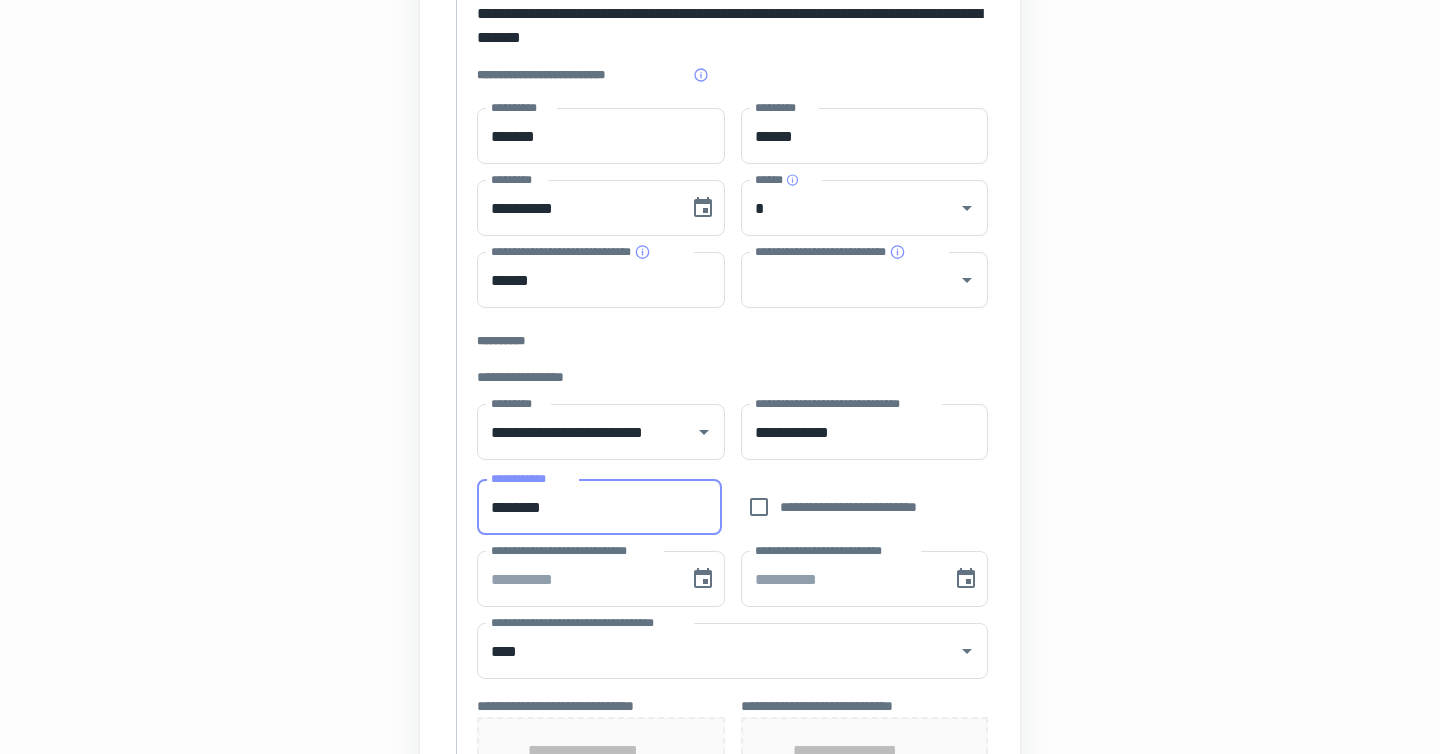 scroll, scrollTop: 323, scrollLeft: 0, axis: vertical 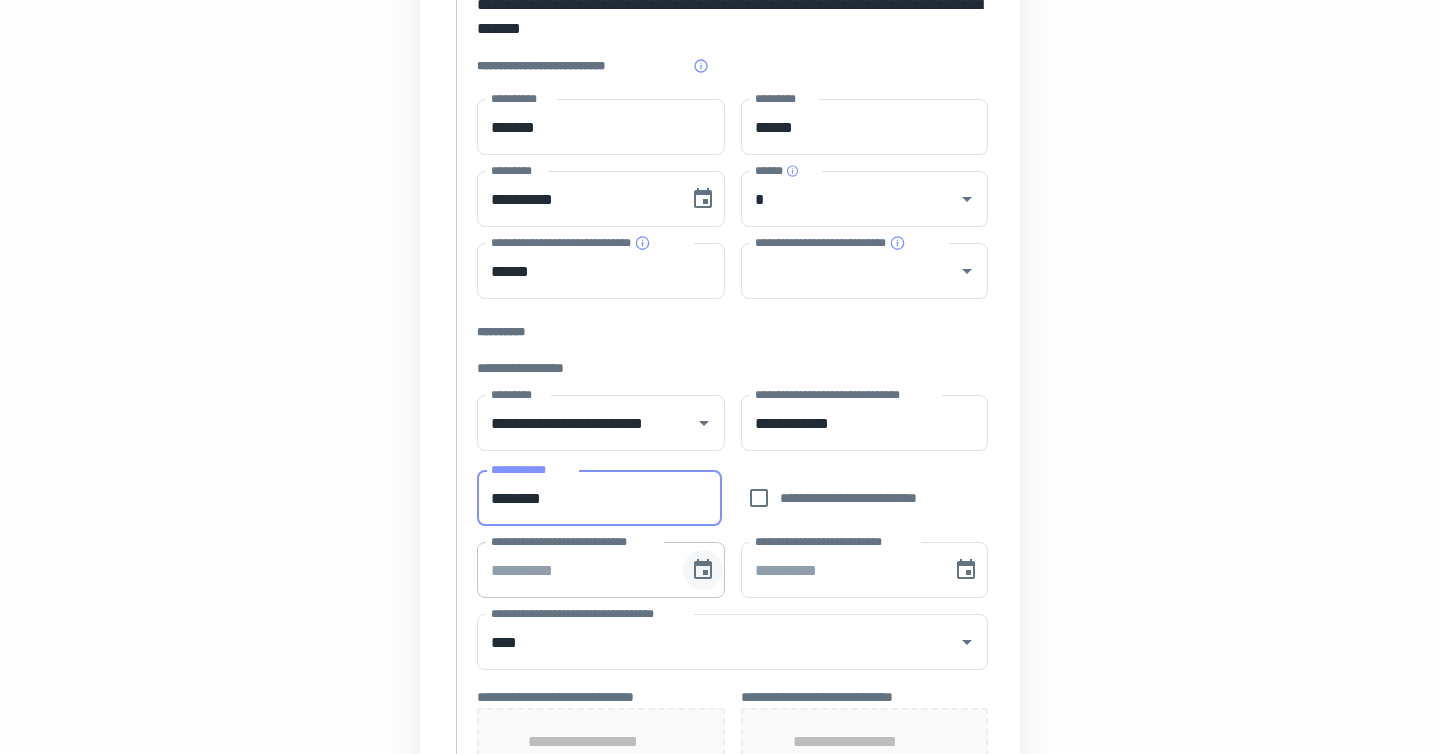 type on "********" 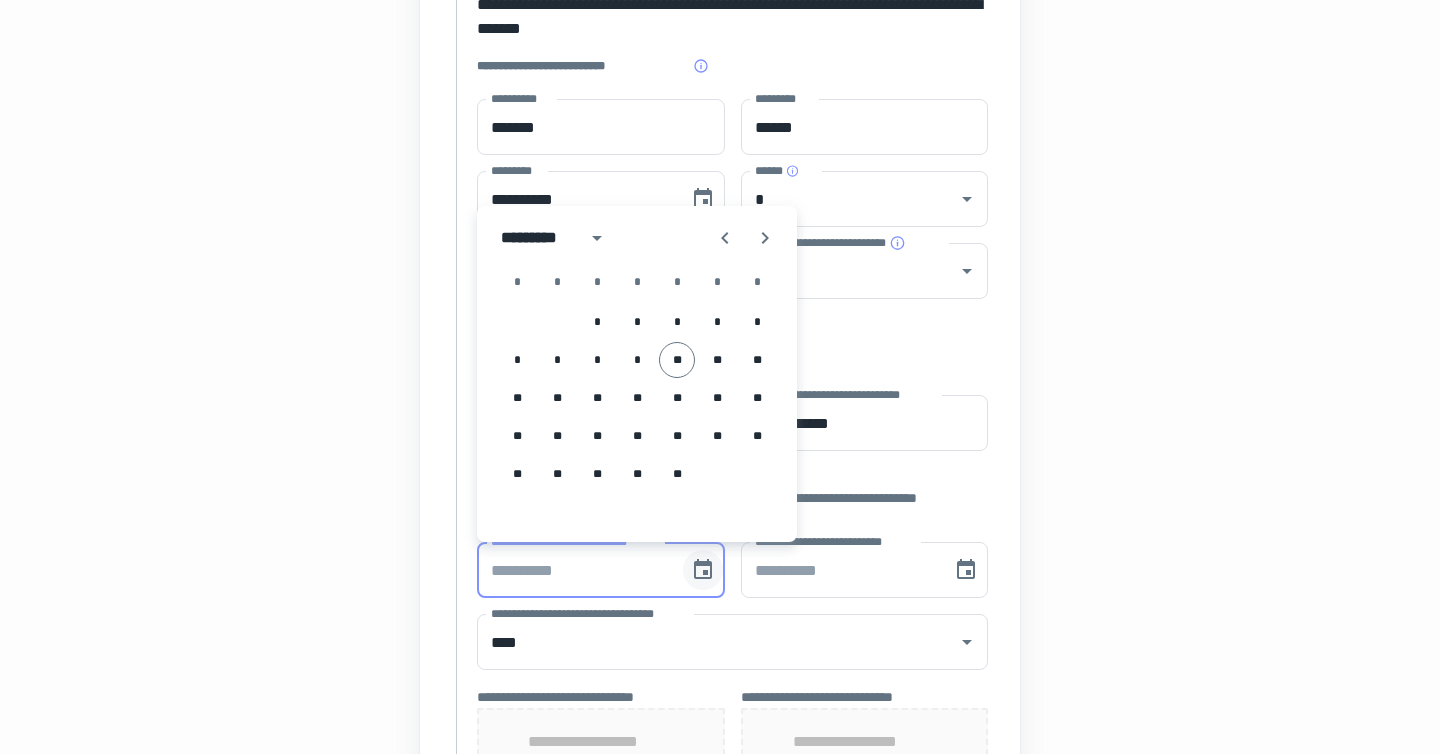 type 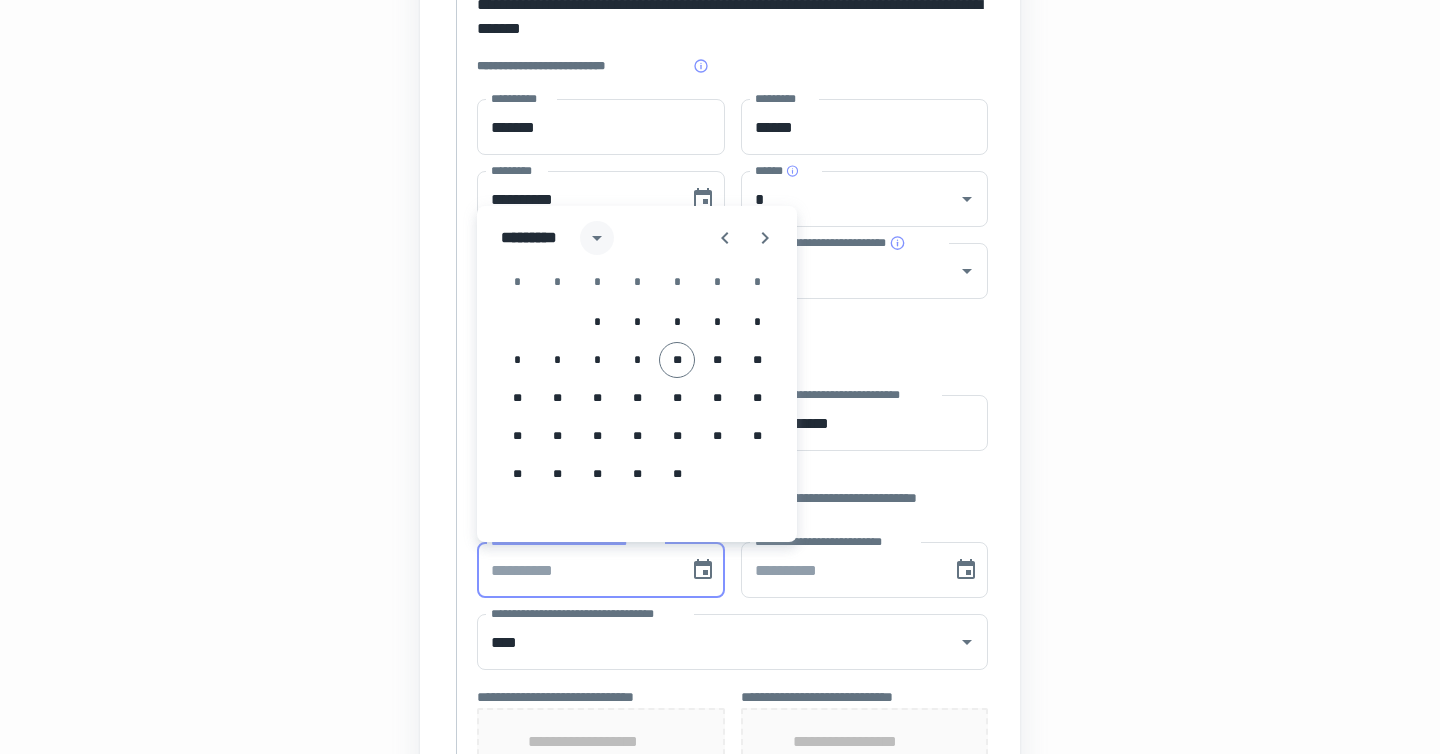 click 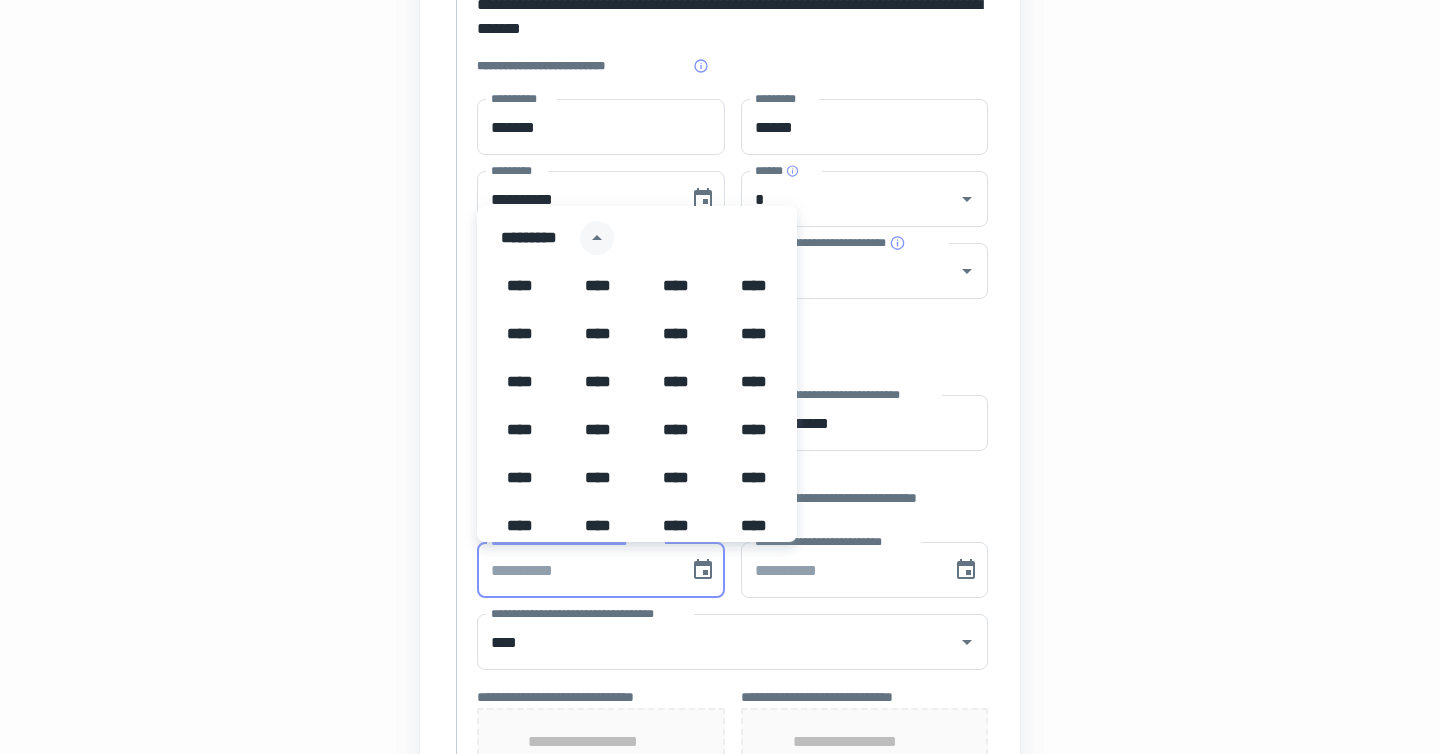 scroll, scrollTop: 1372, scrollLeft: 0, axis: vertical 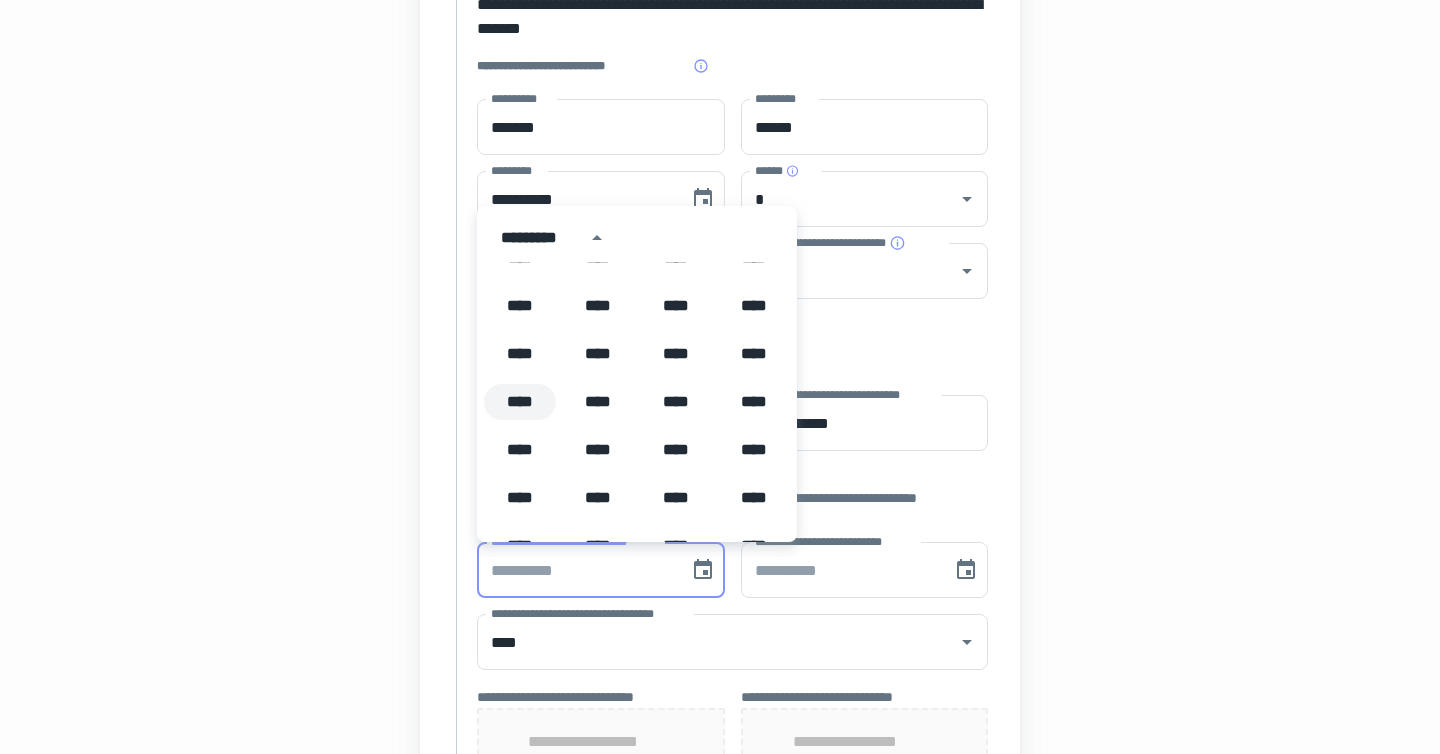click on "****" at bounding box center (520, 402) 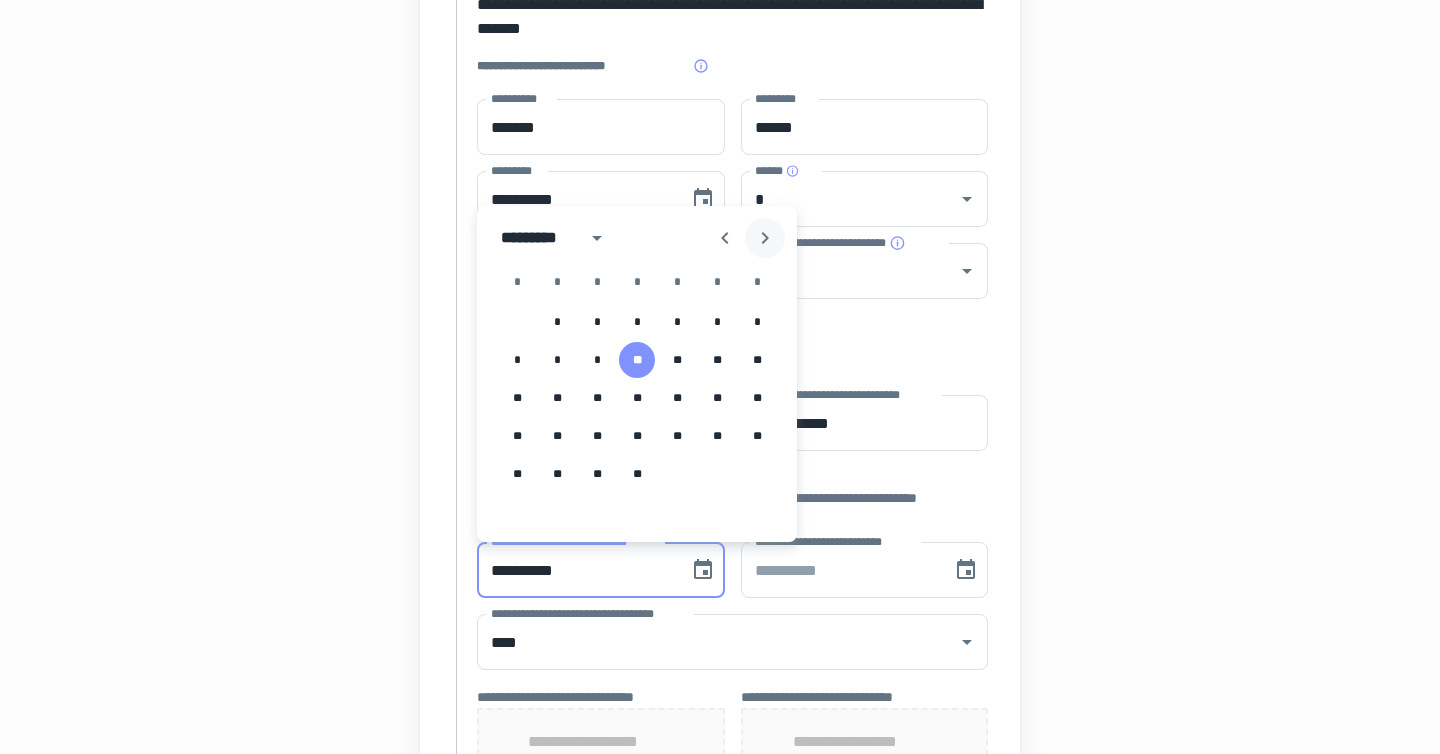 click 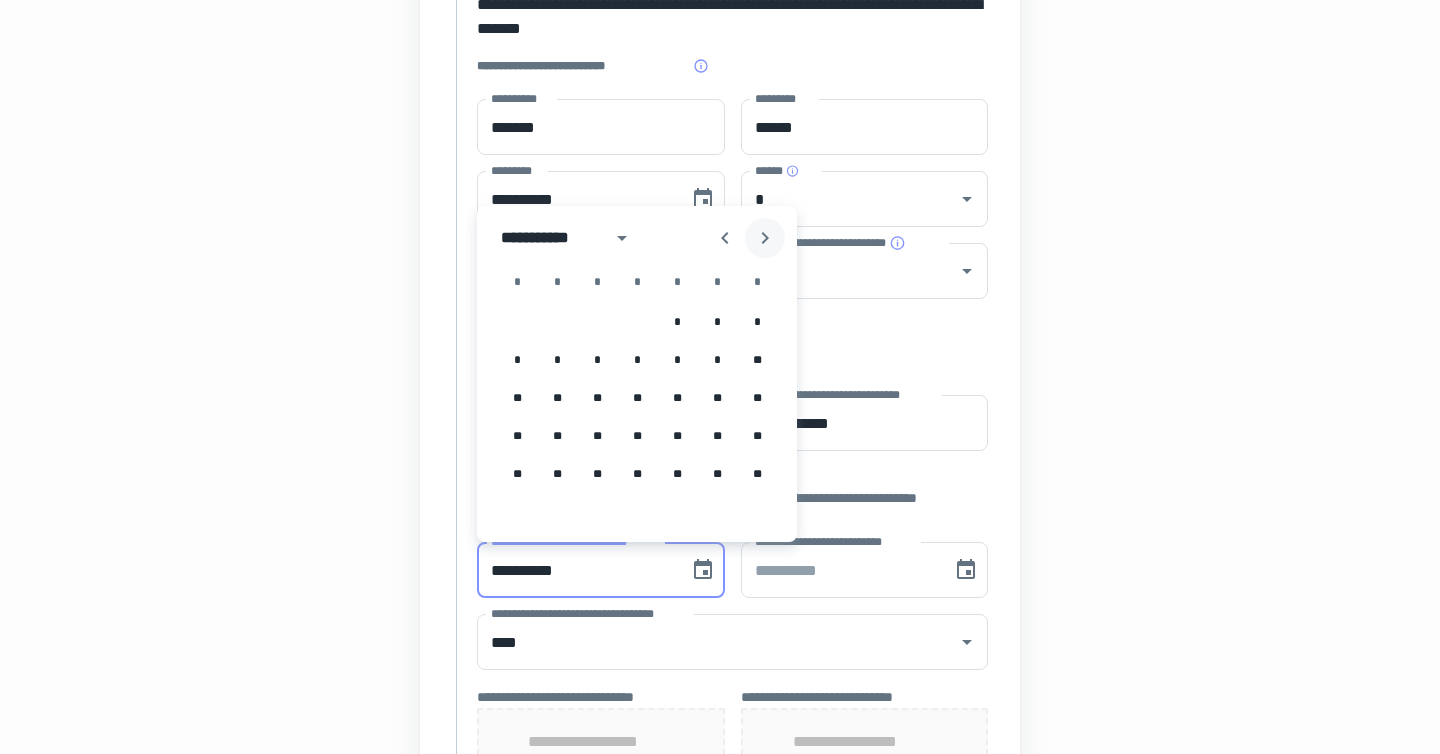 click 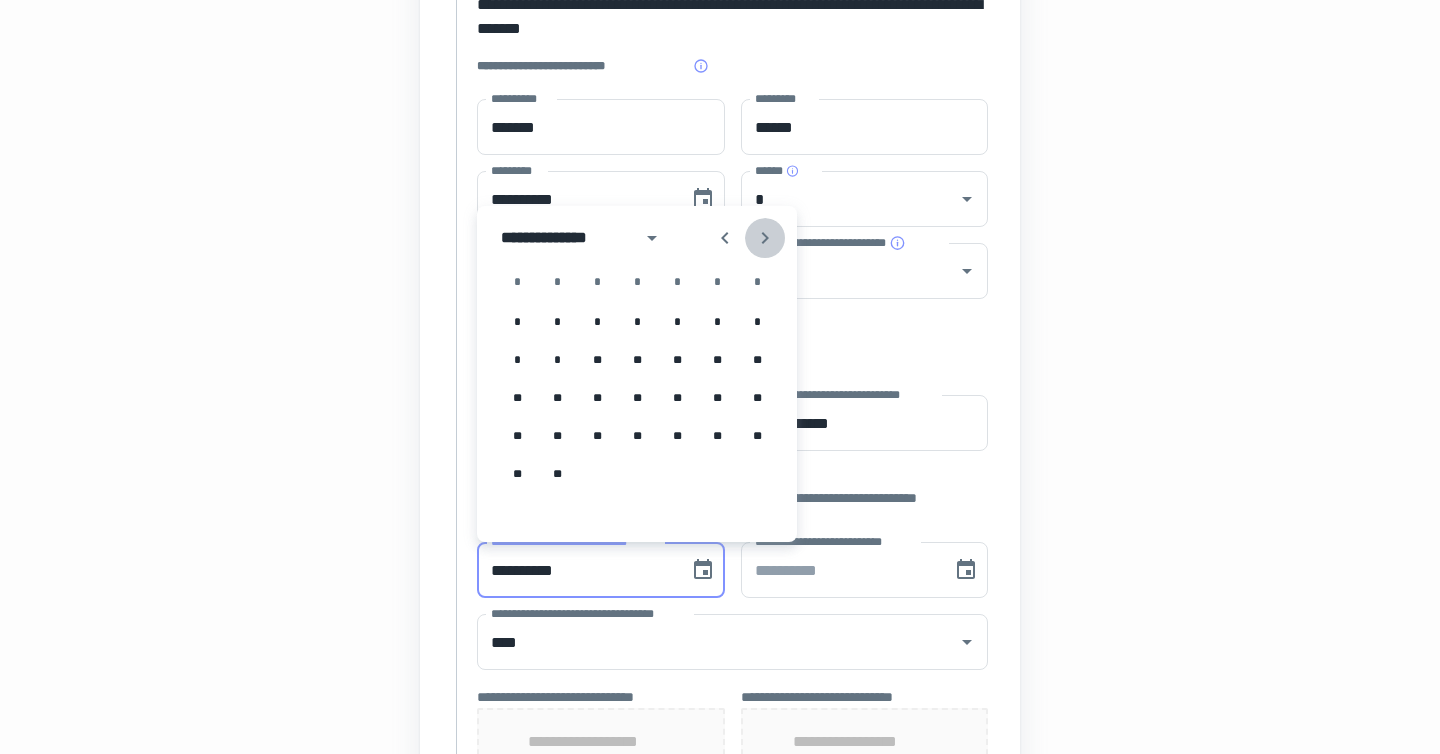 click 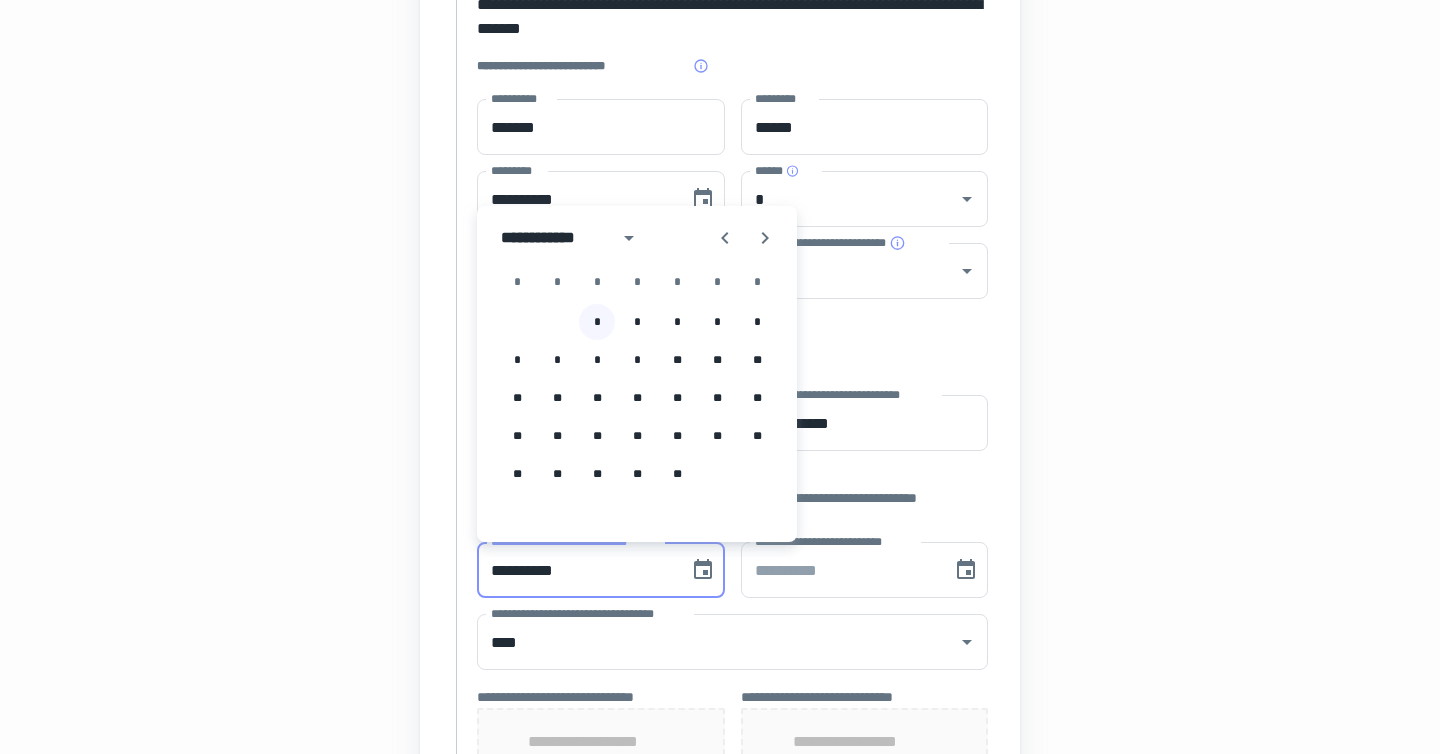 click on "*" at bounding box center (597, 322) 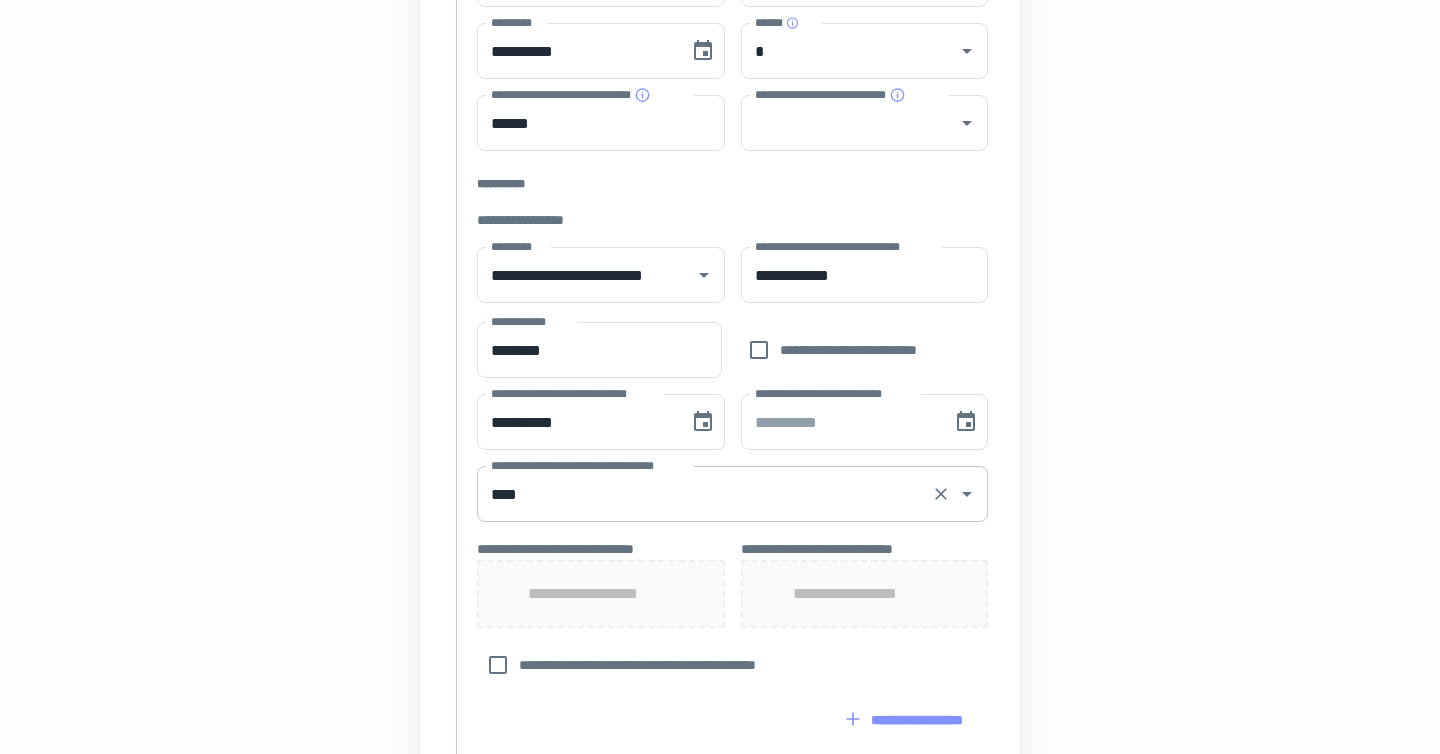 scroll, scrollTop: 474, scrollLeft: 0, axis: vertical 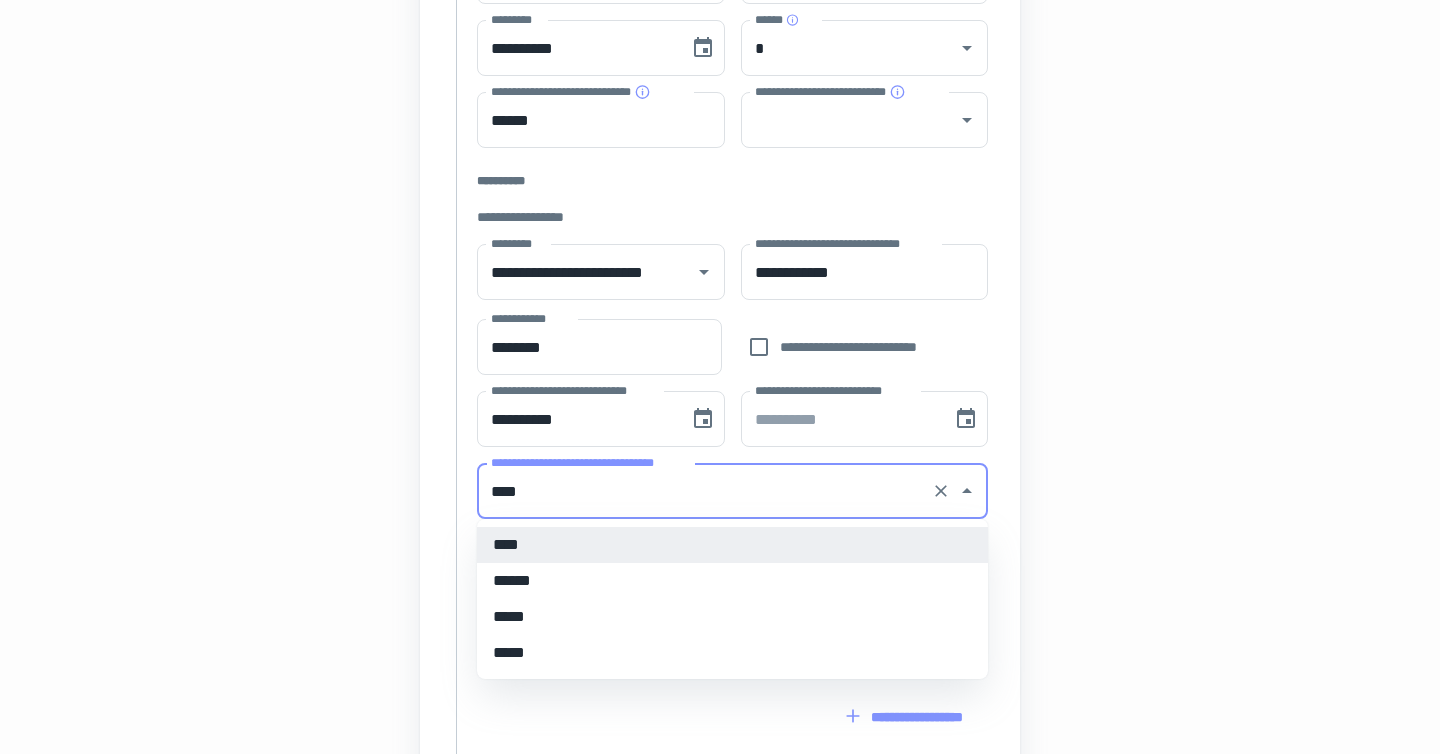 click on "****" at bounding box center (704, 491) 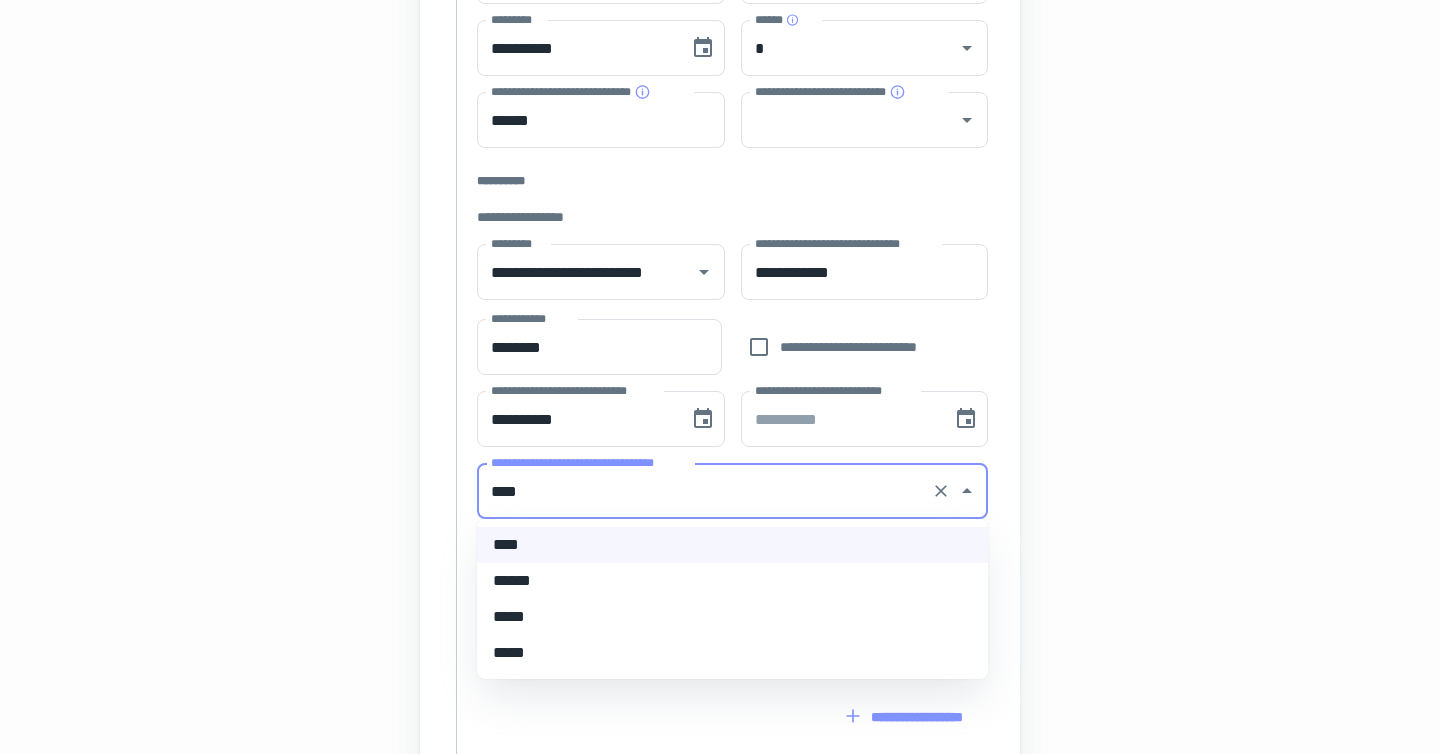 click on "******" at bounding box center [732, 581] 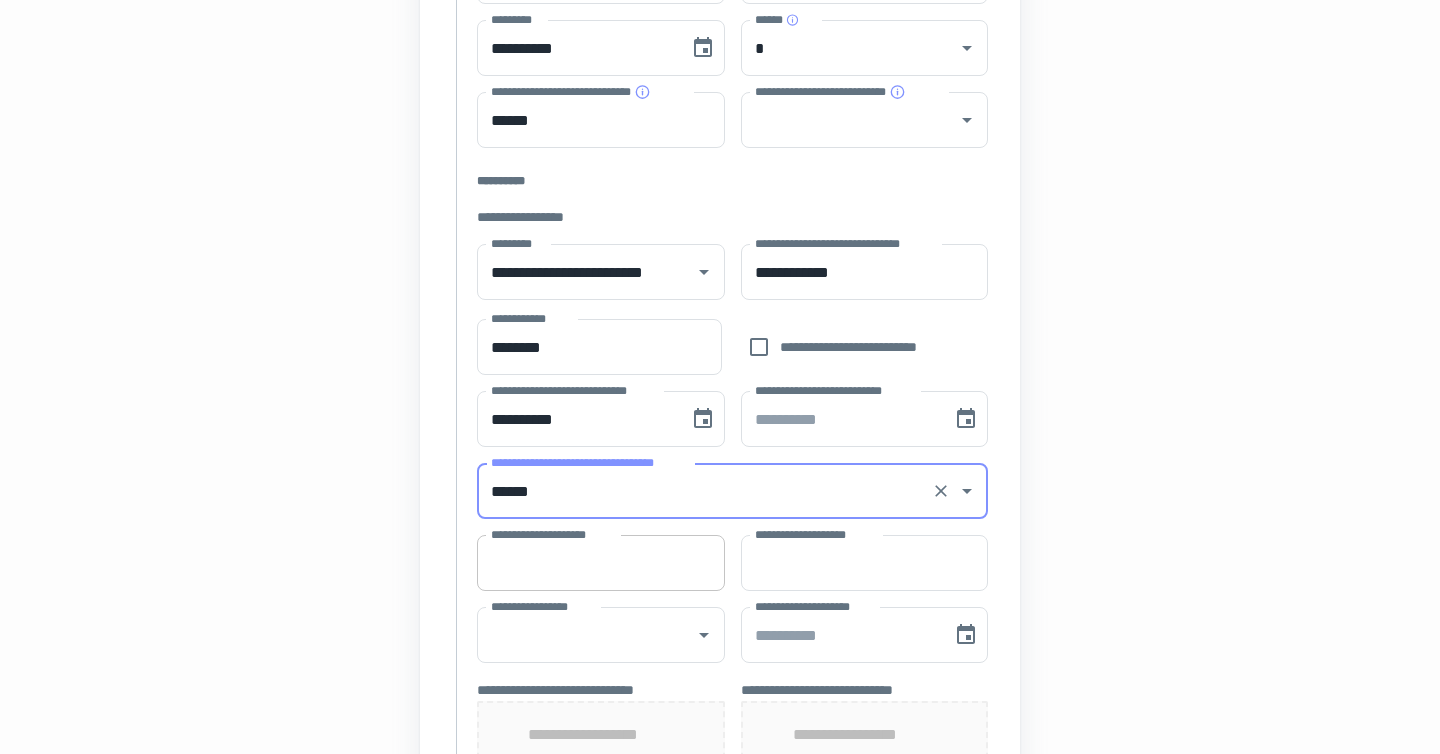 click on "**********" at bounding box center (601, 563) 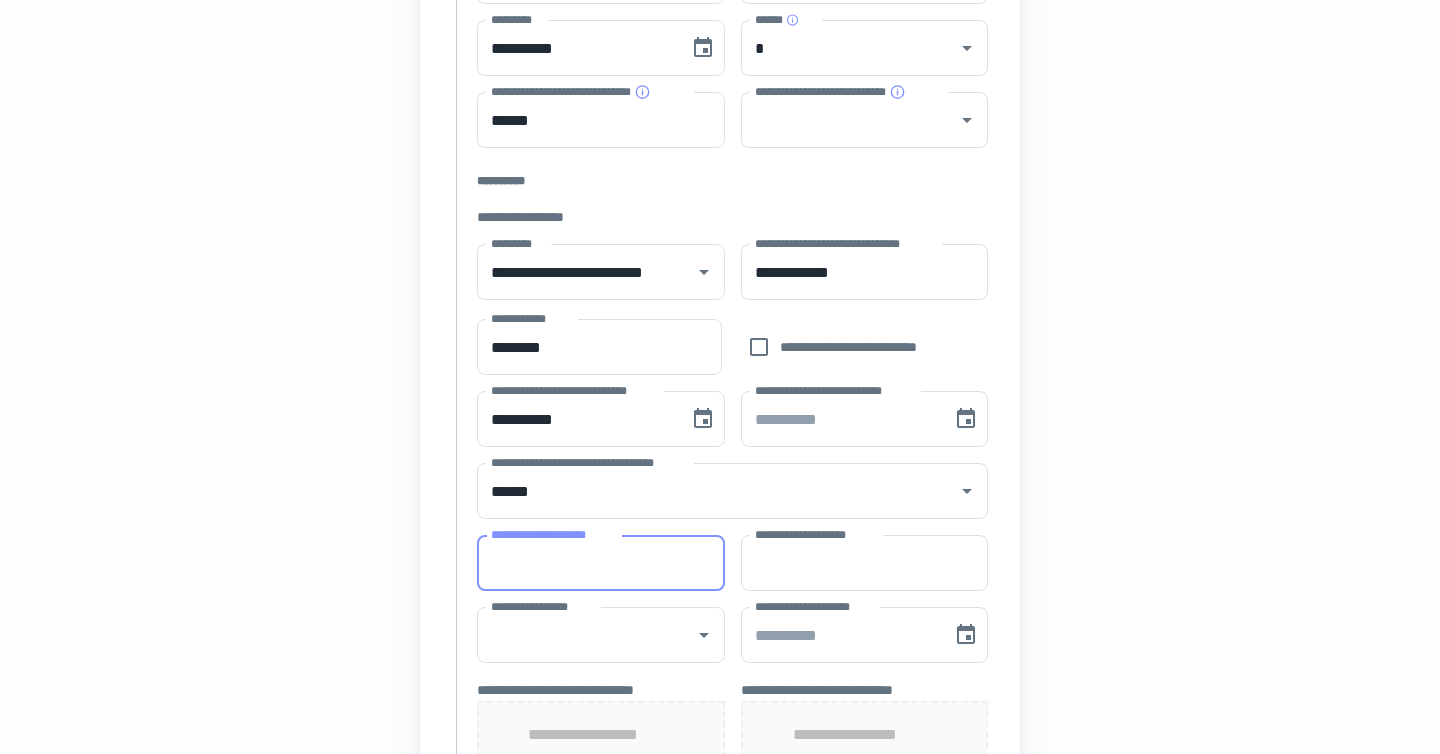 scroll, scrollTop: 522, scrollLeft: 0, axis: vertical 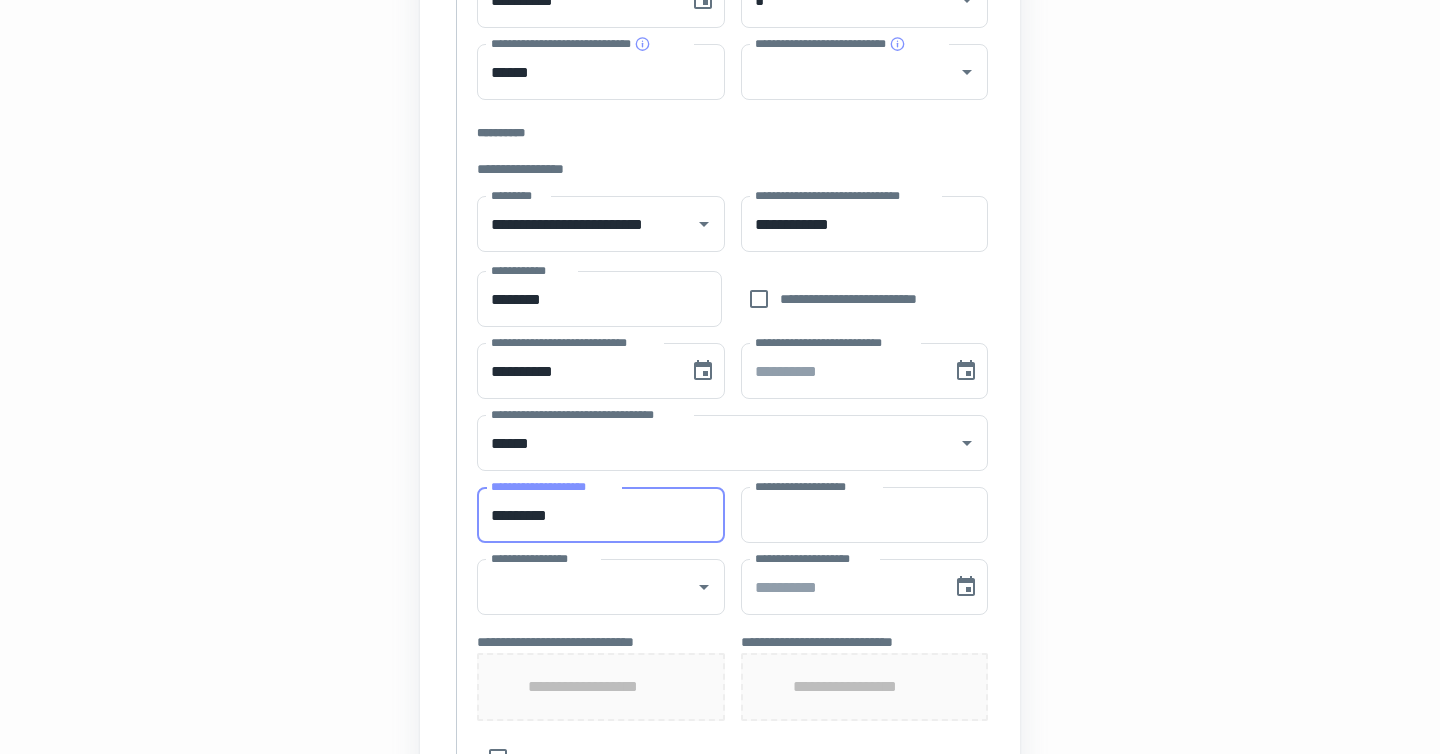 type on "*********" 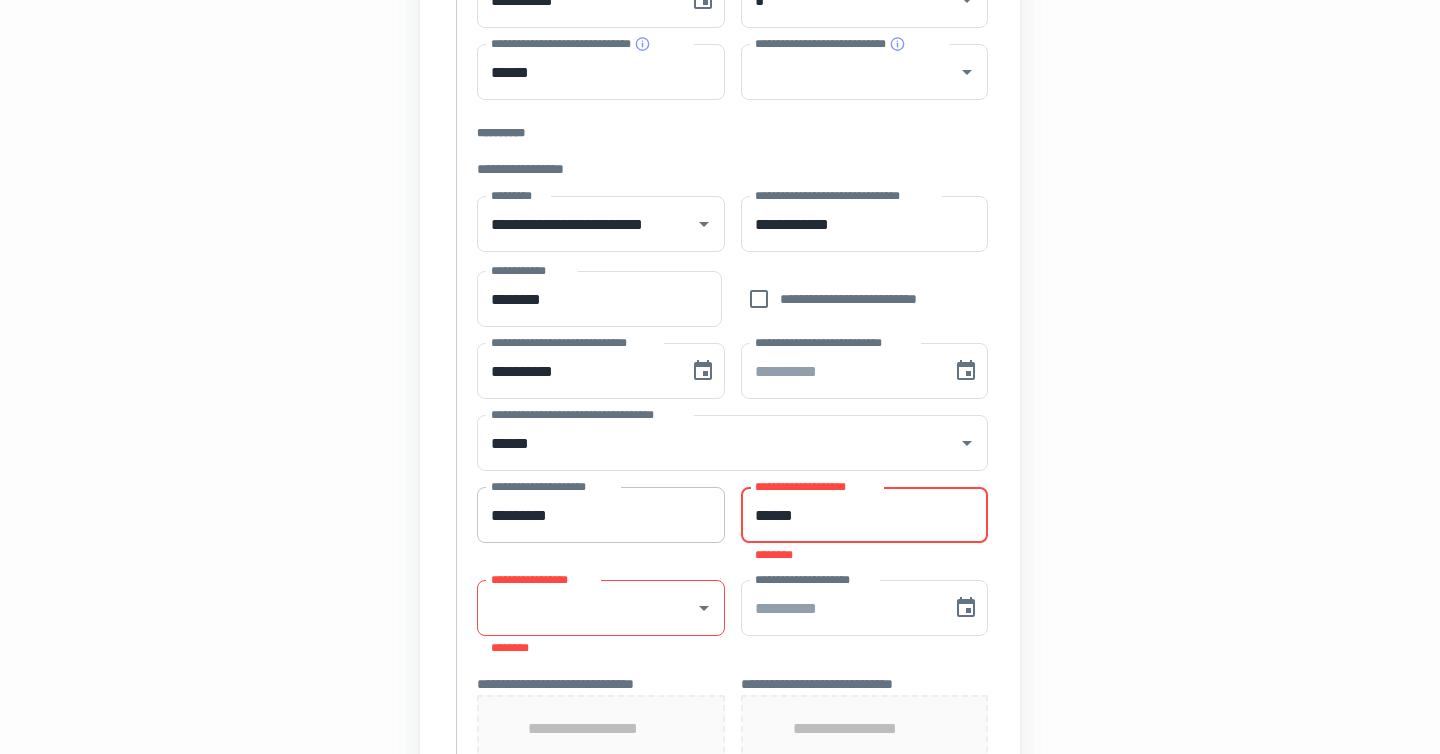 type on "******" 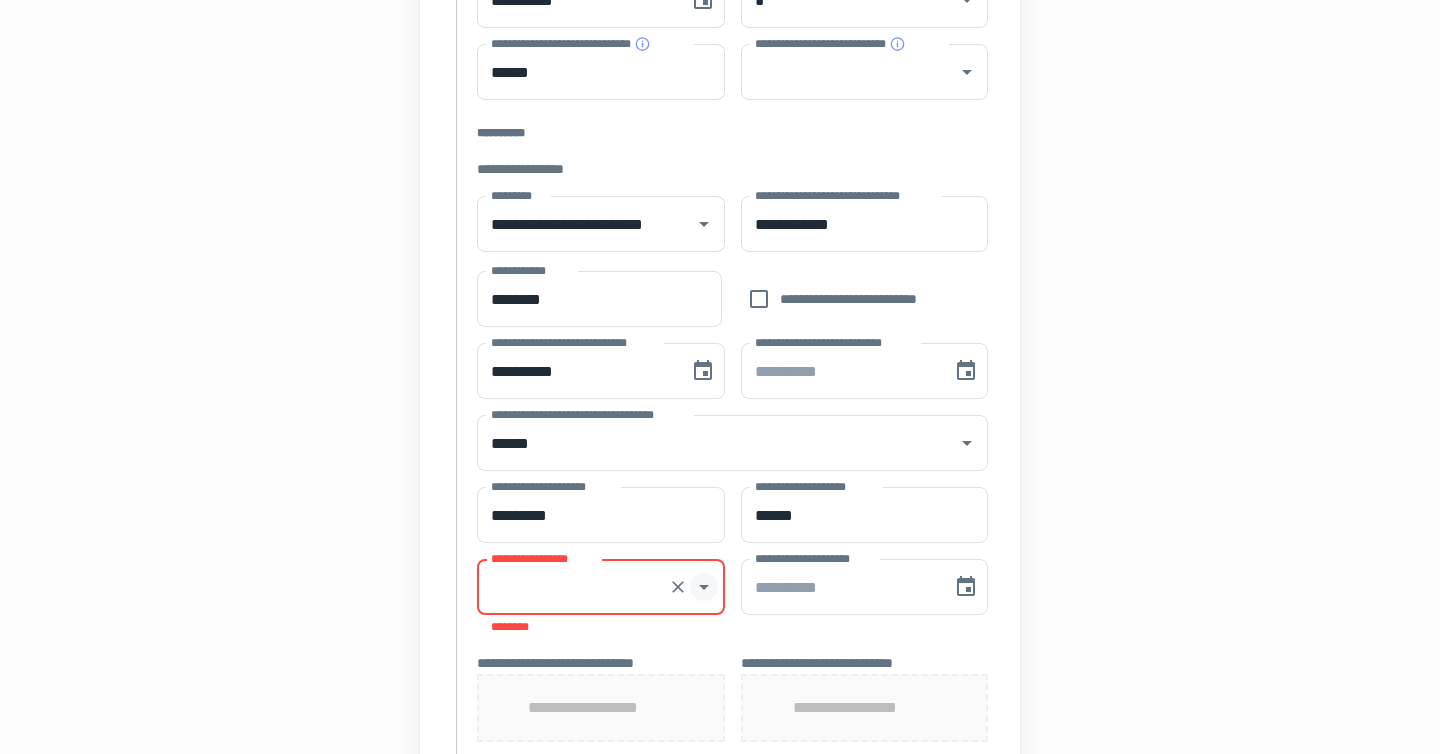 click 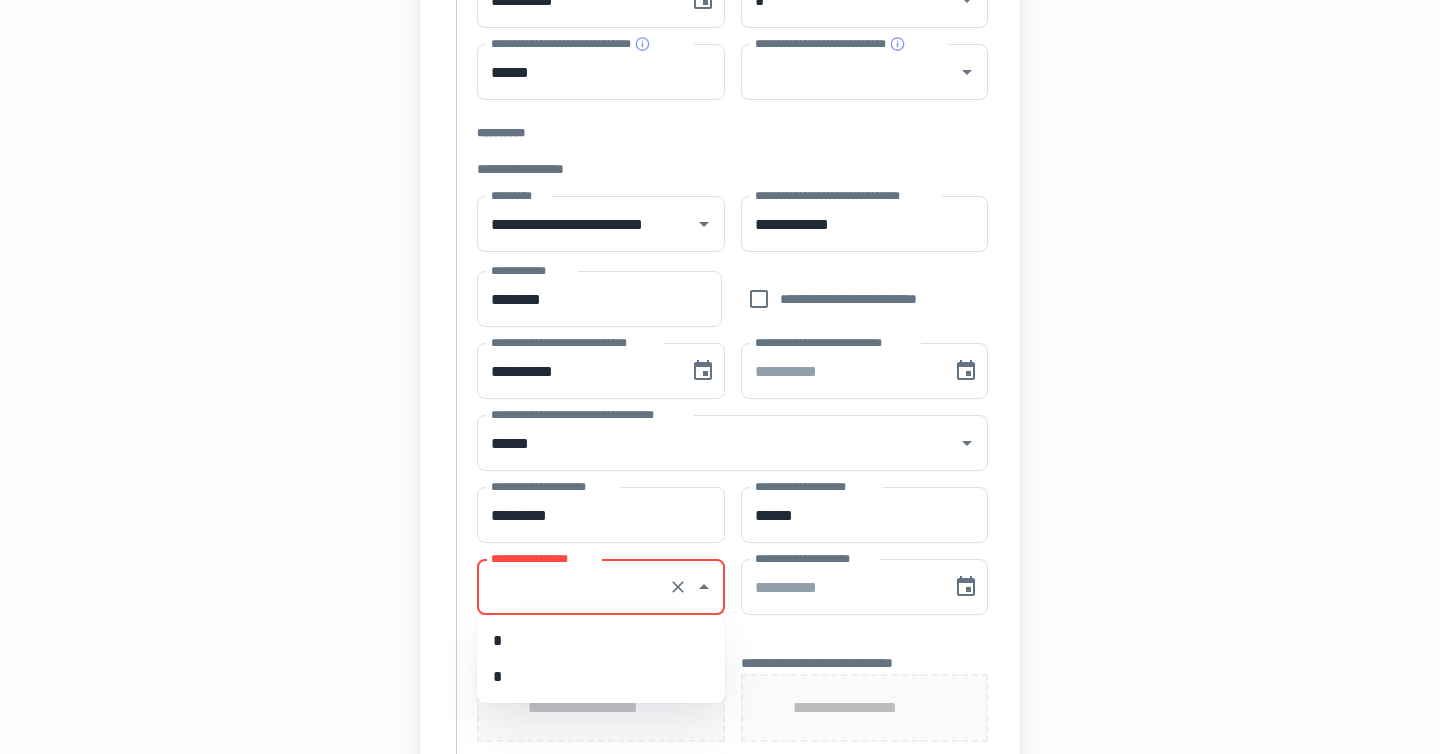 click on "*" at bounding box center [601, 677] 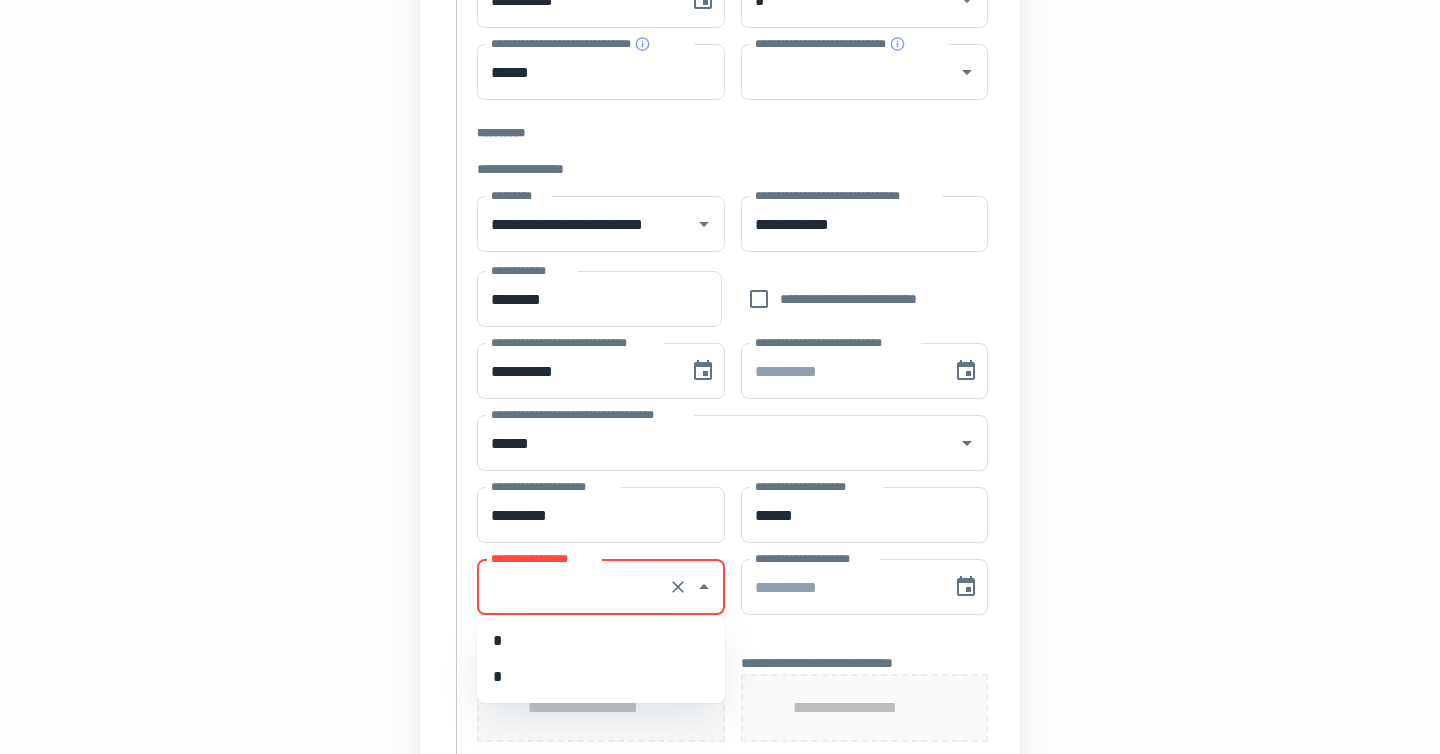 type on "*" 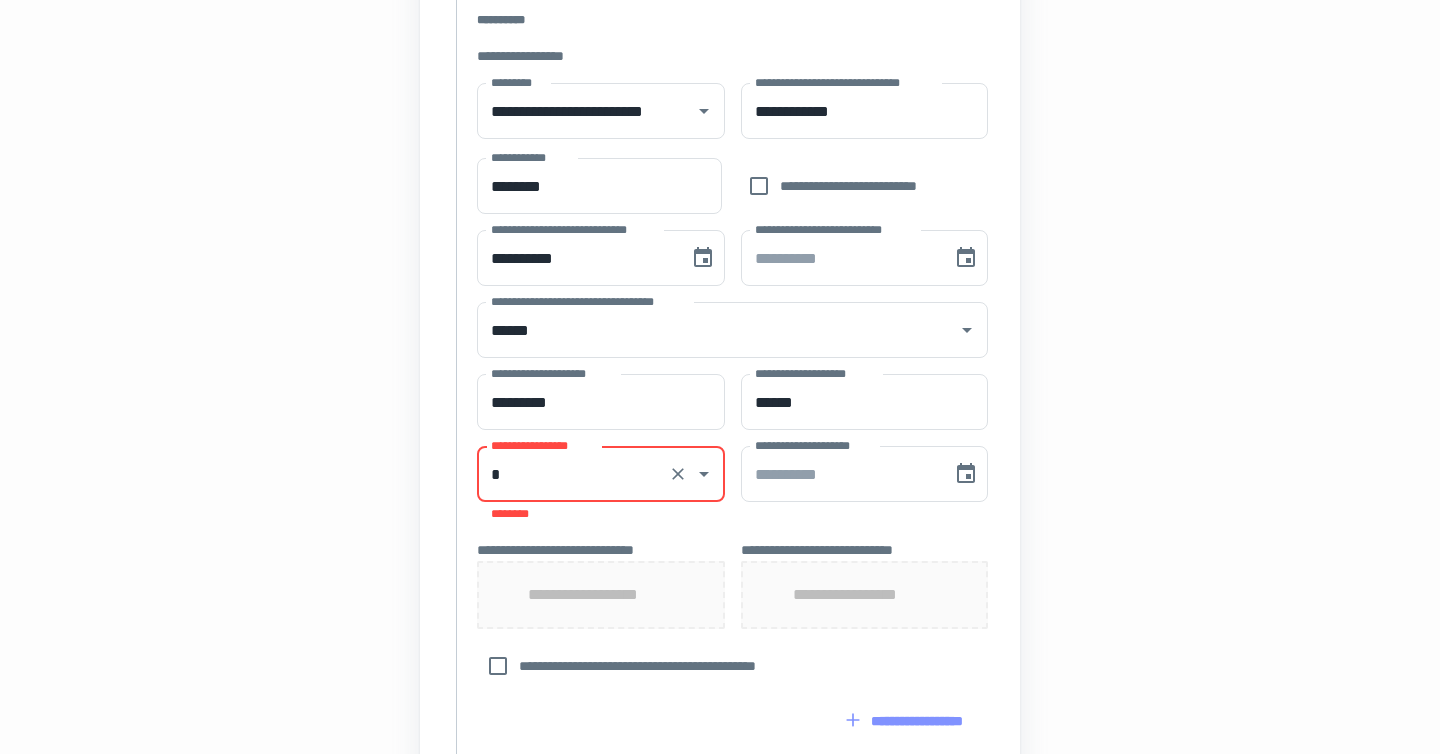 scroll, scrollTop: 648, scrollLeft: 0, axis: vertical 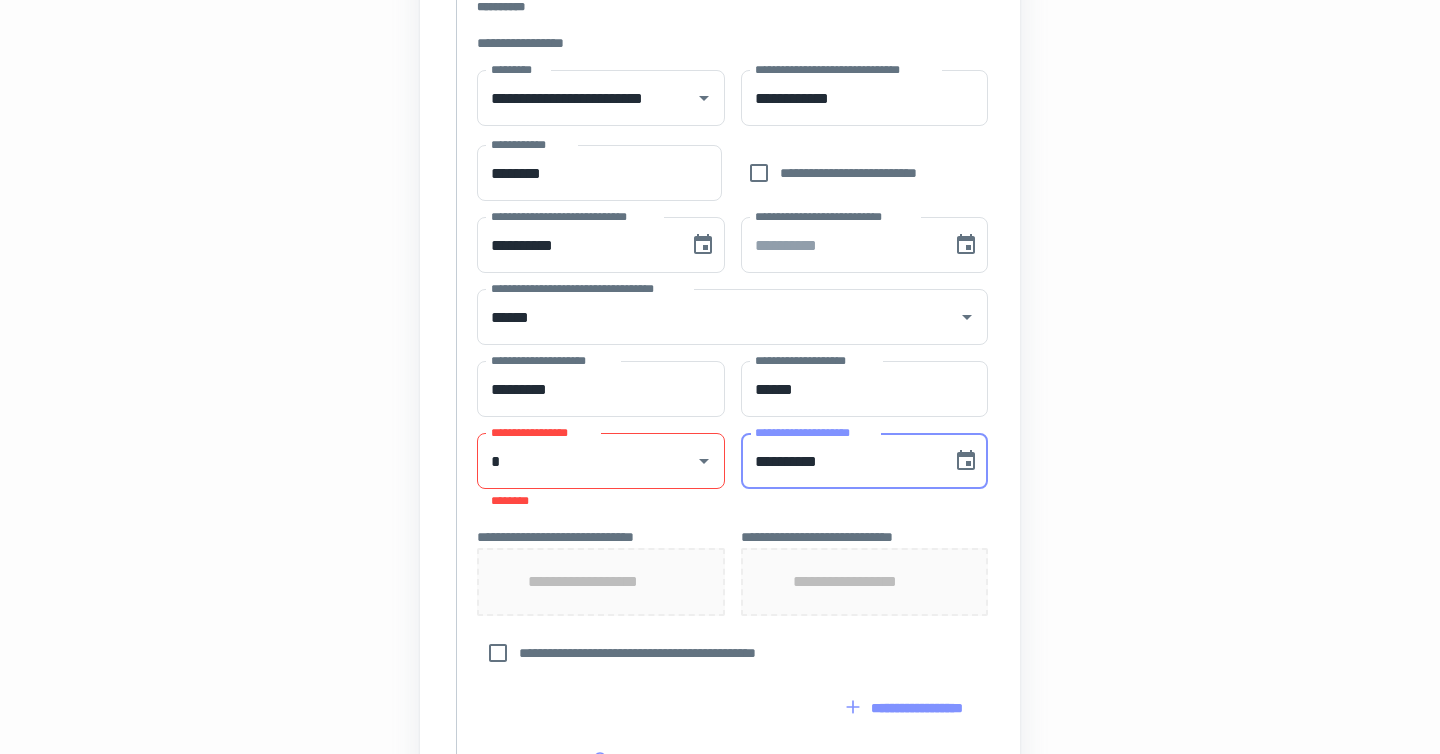 type on "**********" 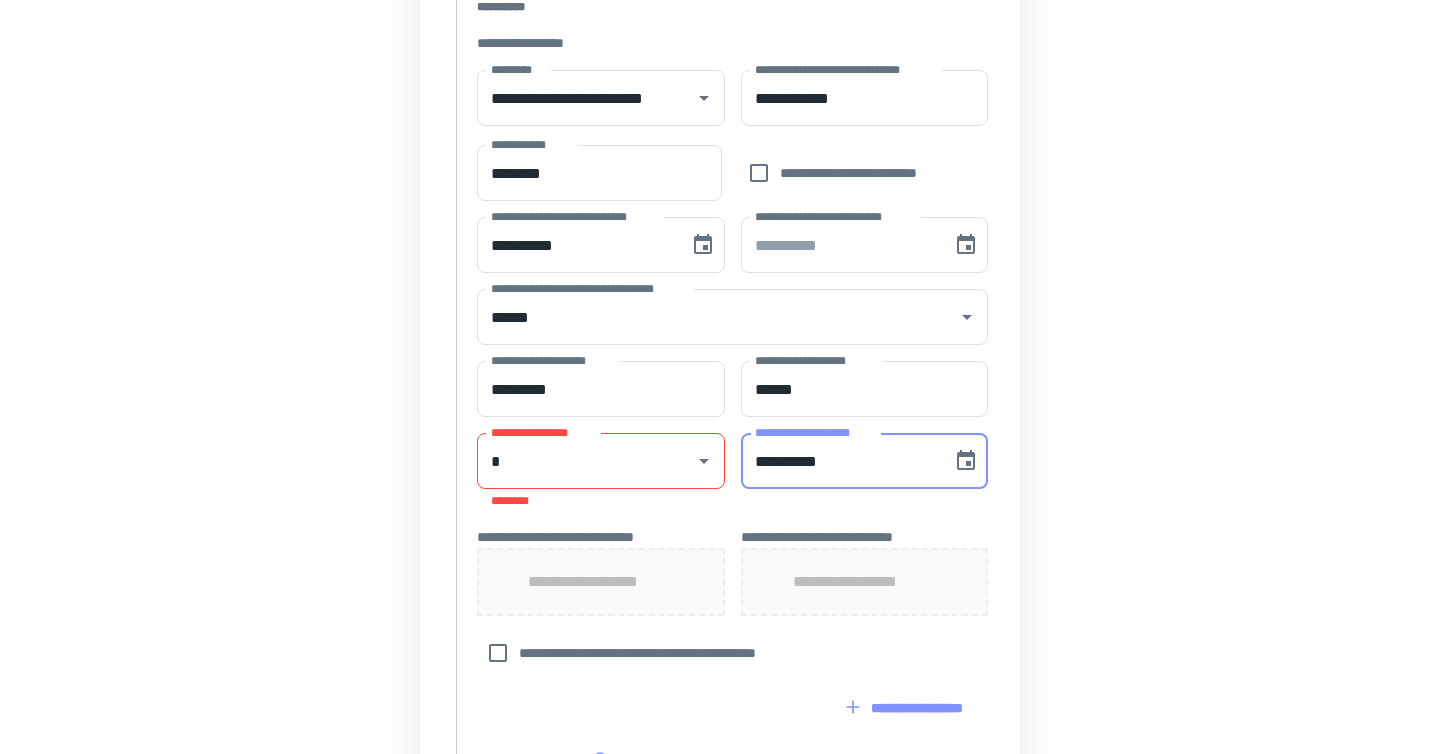type 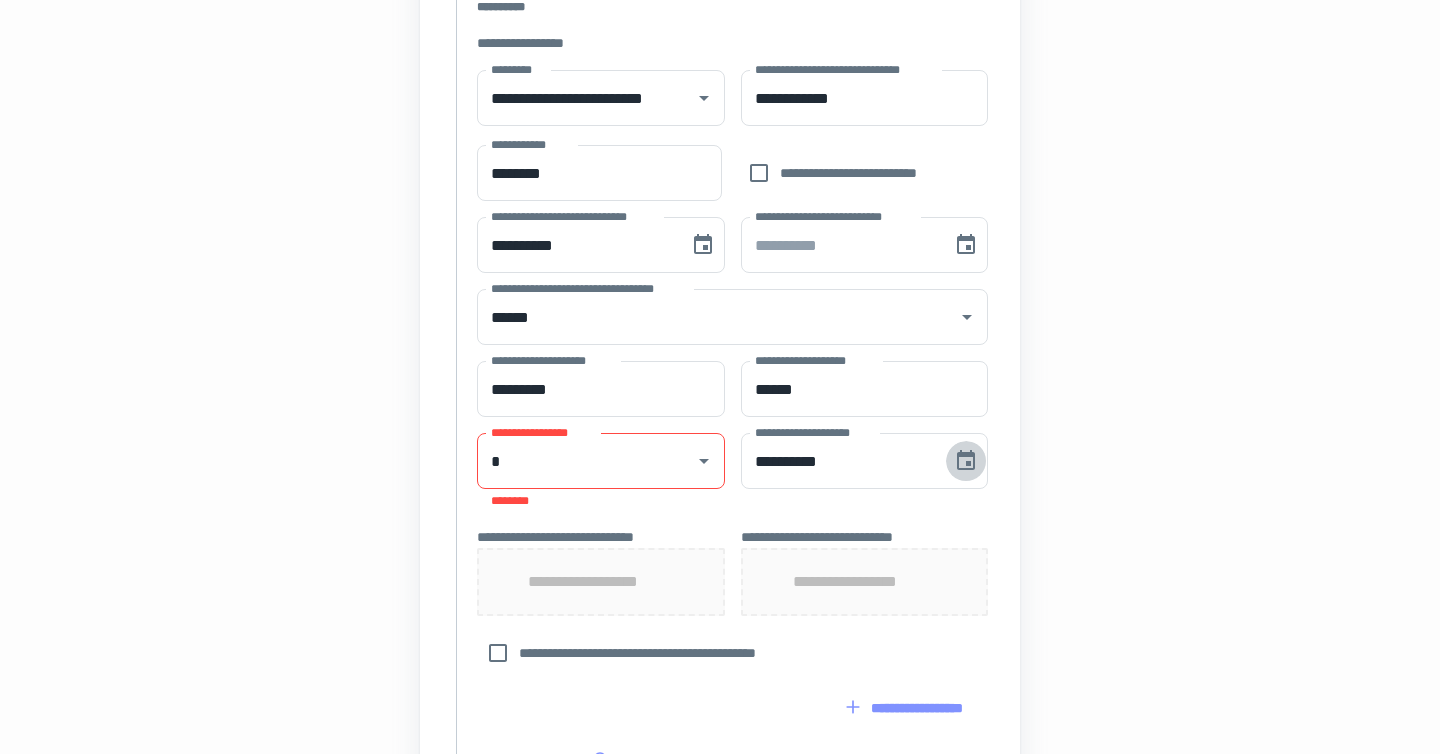 click on "**********" at bounding box center (601, 582) 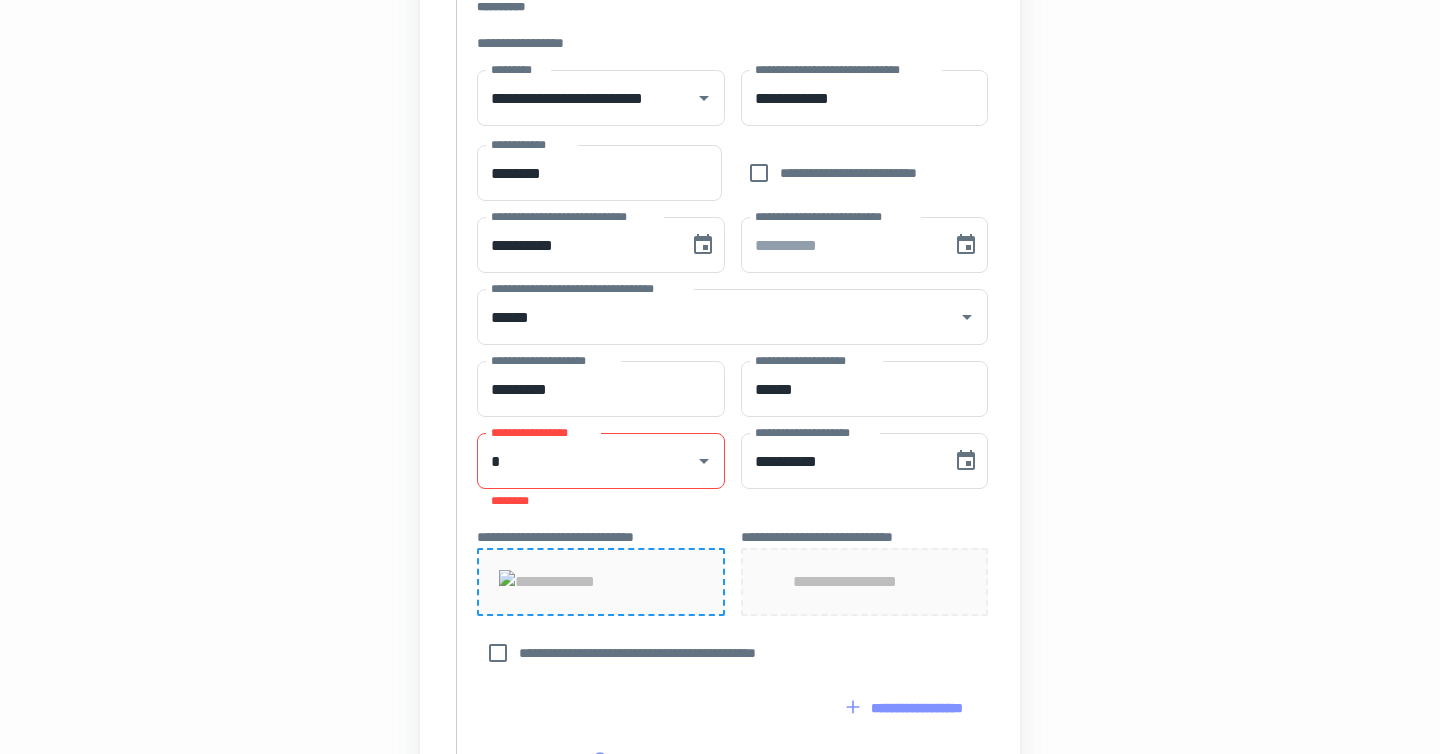 click on "**********" at bounding box center (864, 582) 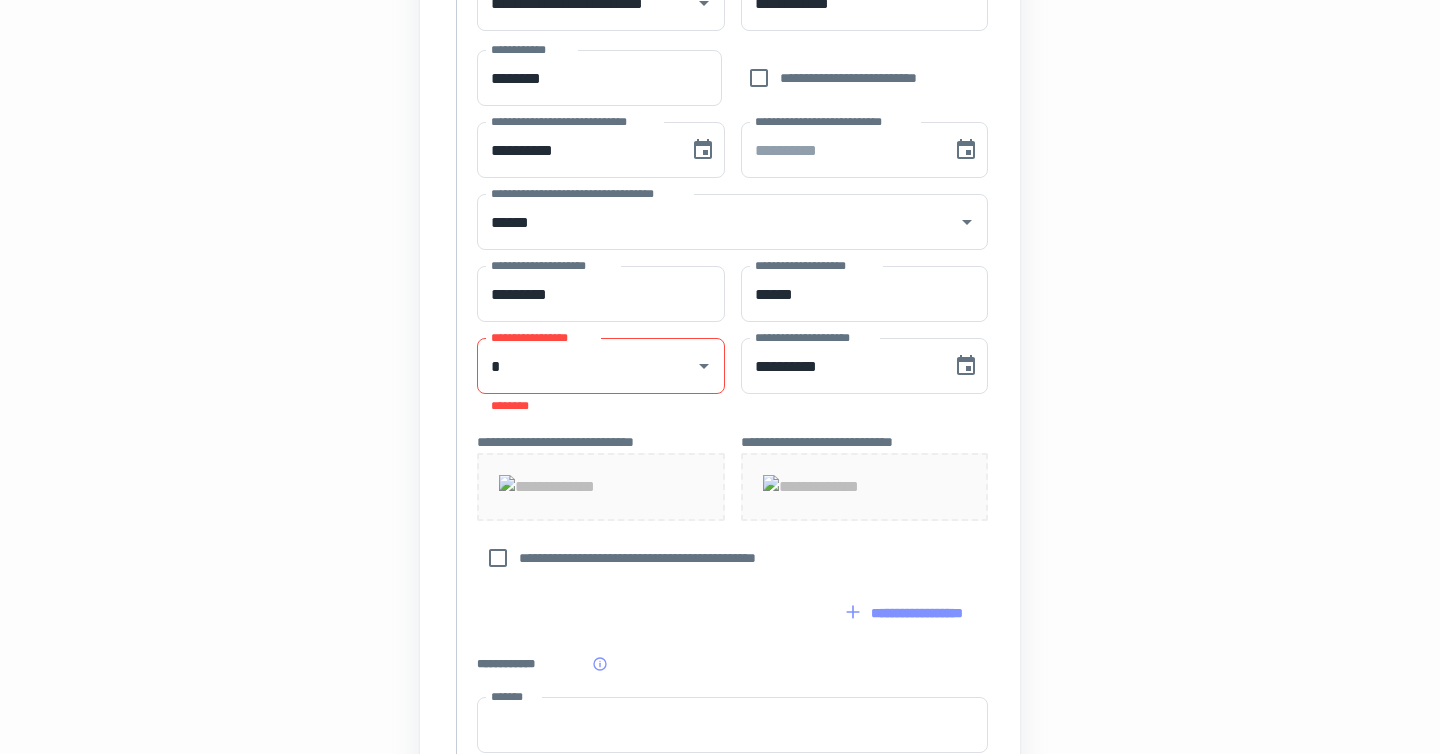 scroll, scrollTop: 796, scrollLeft: 0, axis: vertical 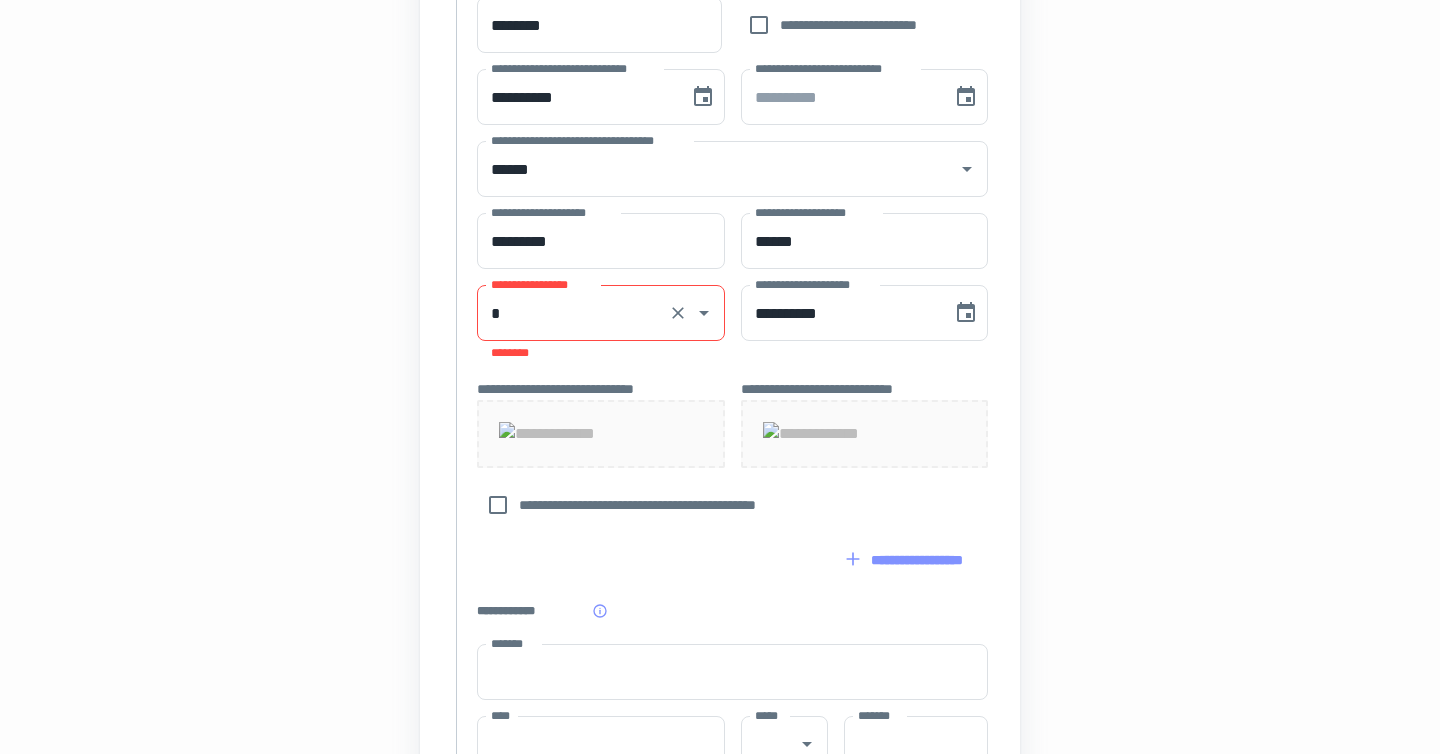 click on "*" at bounding box center [573, 313] 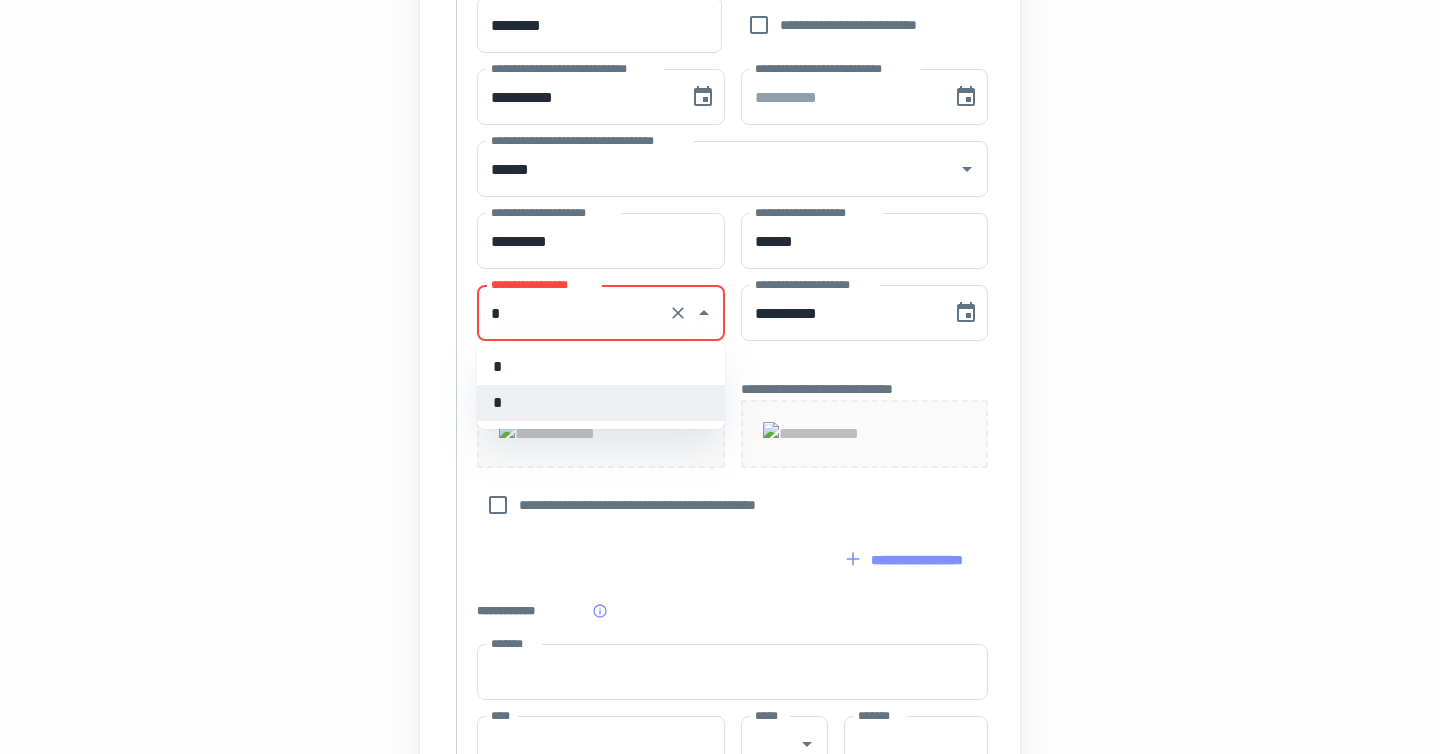click on "*" at bounding box center [573, 313] 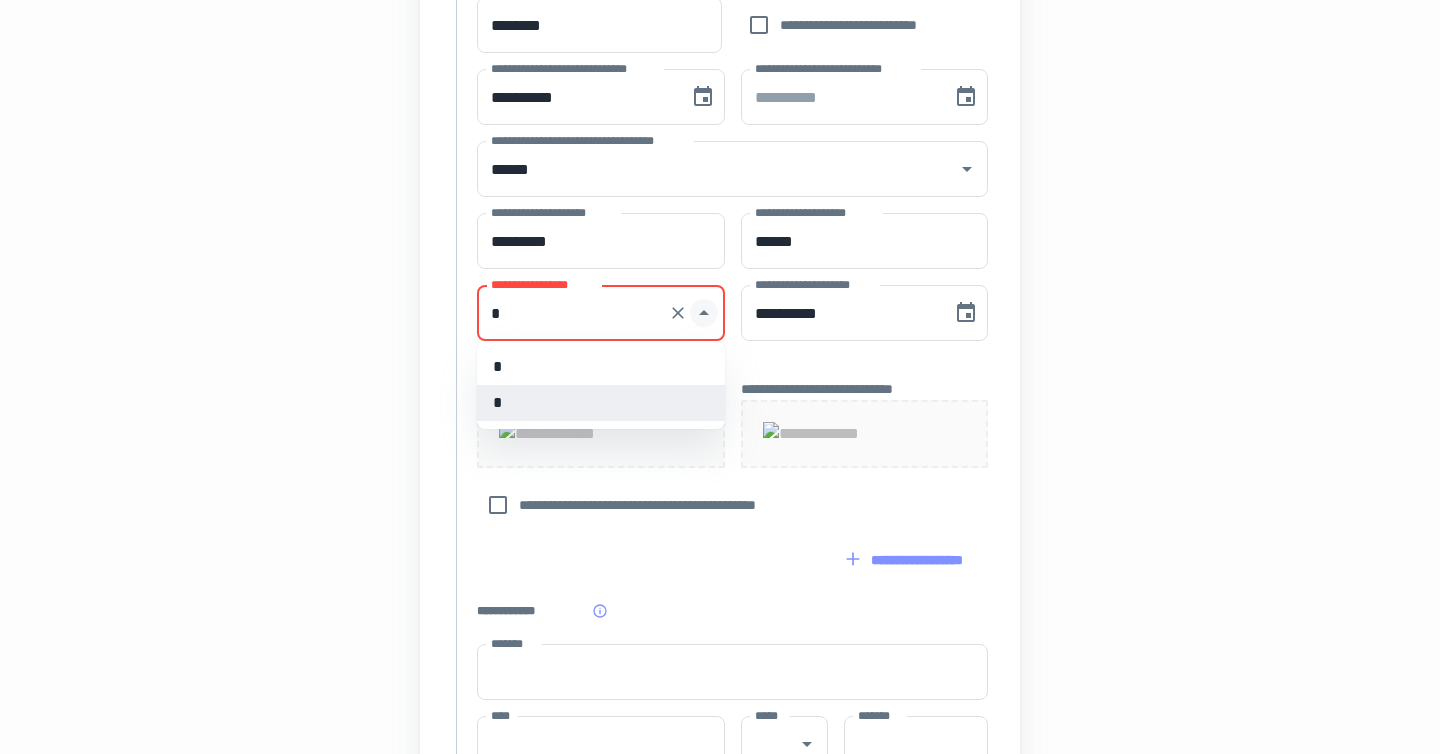 click 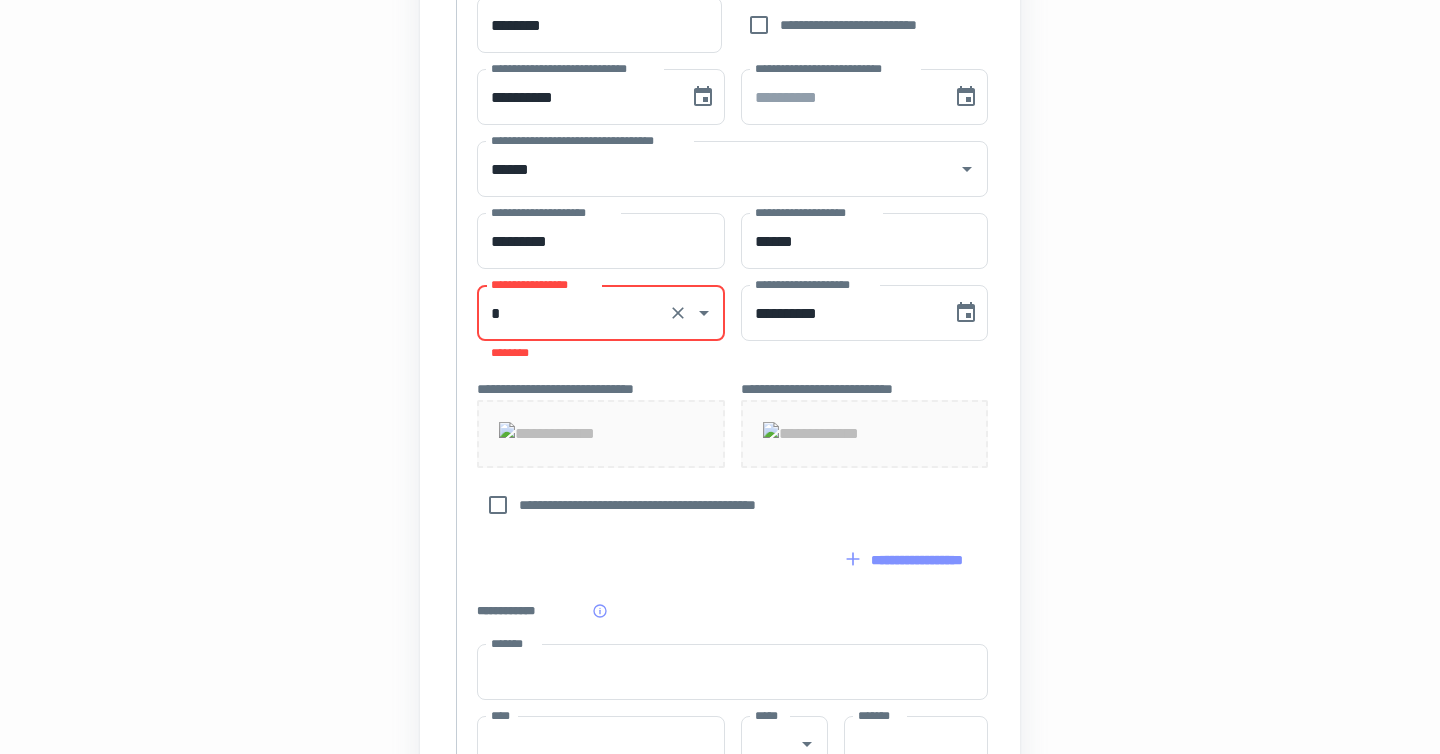 click on "**********" at bounding box center [720, 177] 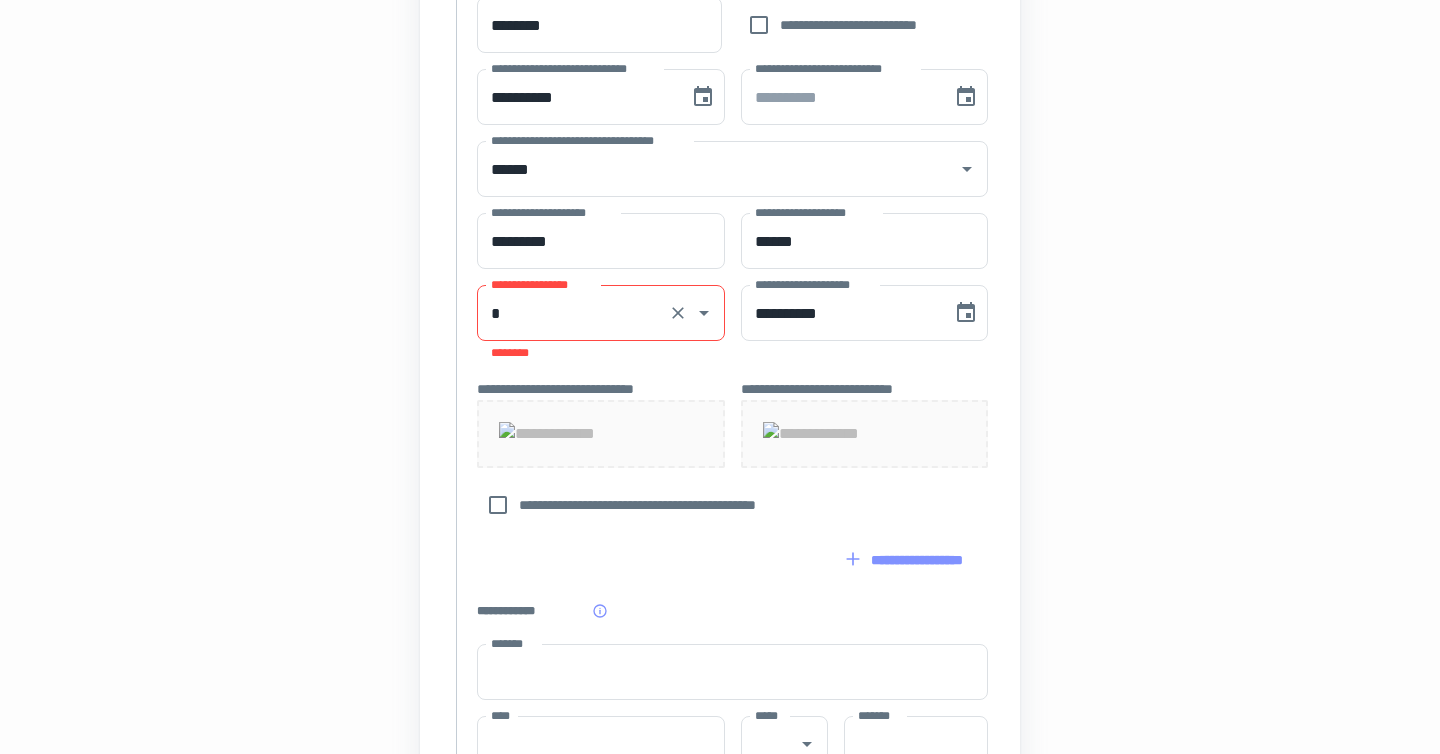click on "*" at bounding box center [573, 313] 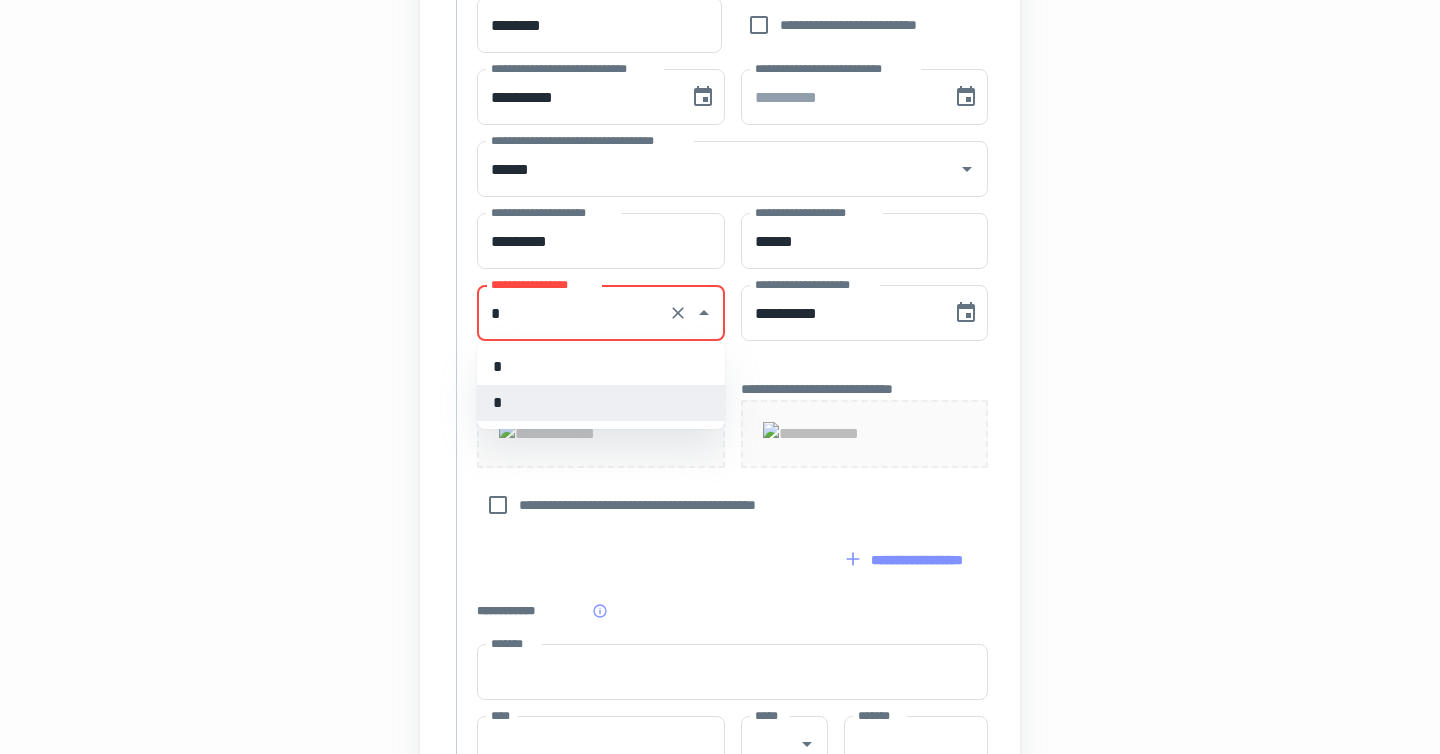 click on "*" at bounding box center [601, 403] 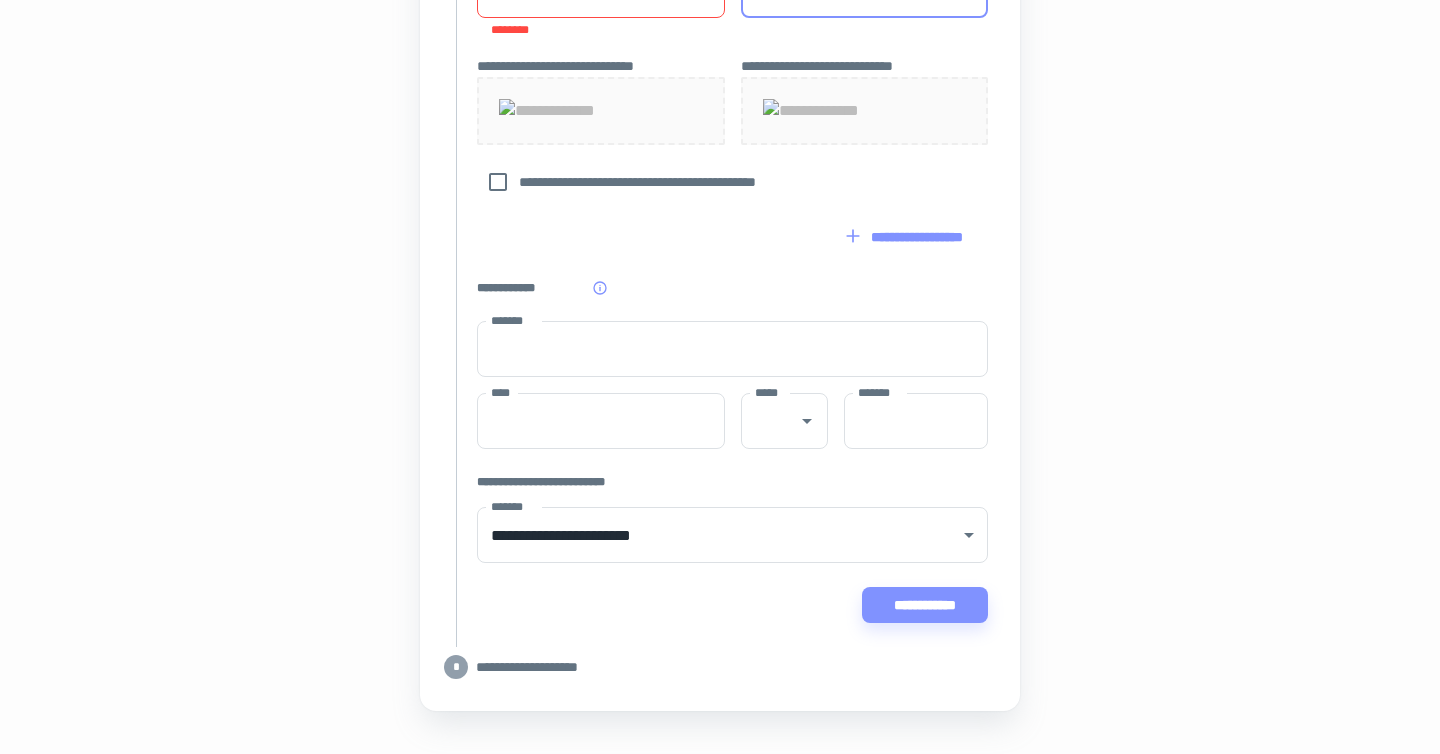 scroll, scrollTop: 1137, scrollLeft: 0, axis: vertical 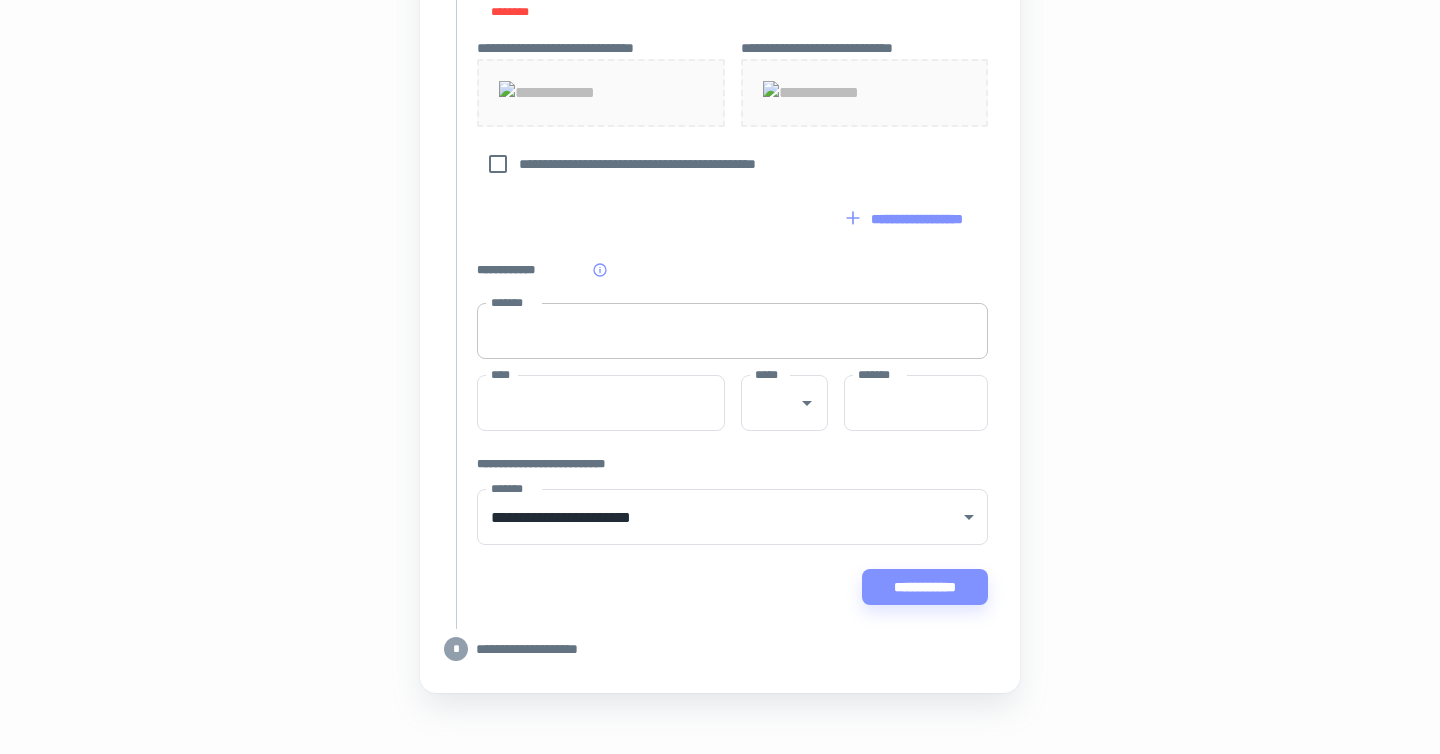 click on "*******" at bounding box center [732, 331] 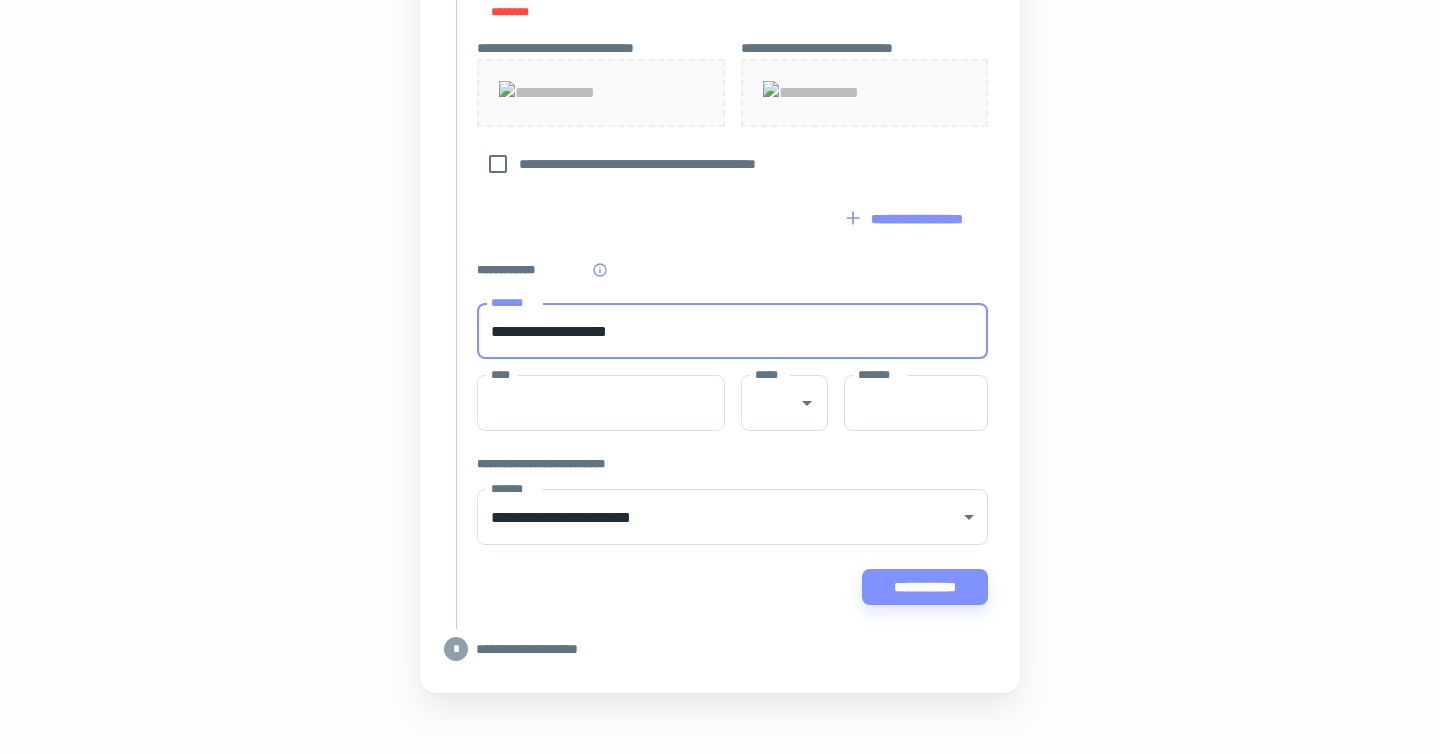 type on "**********" 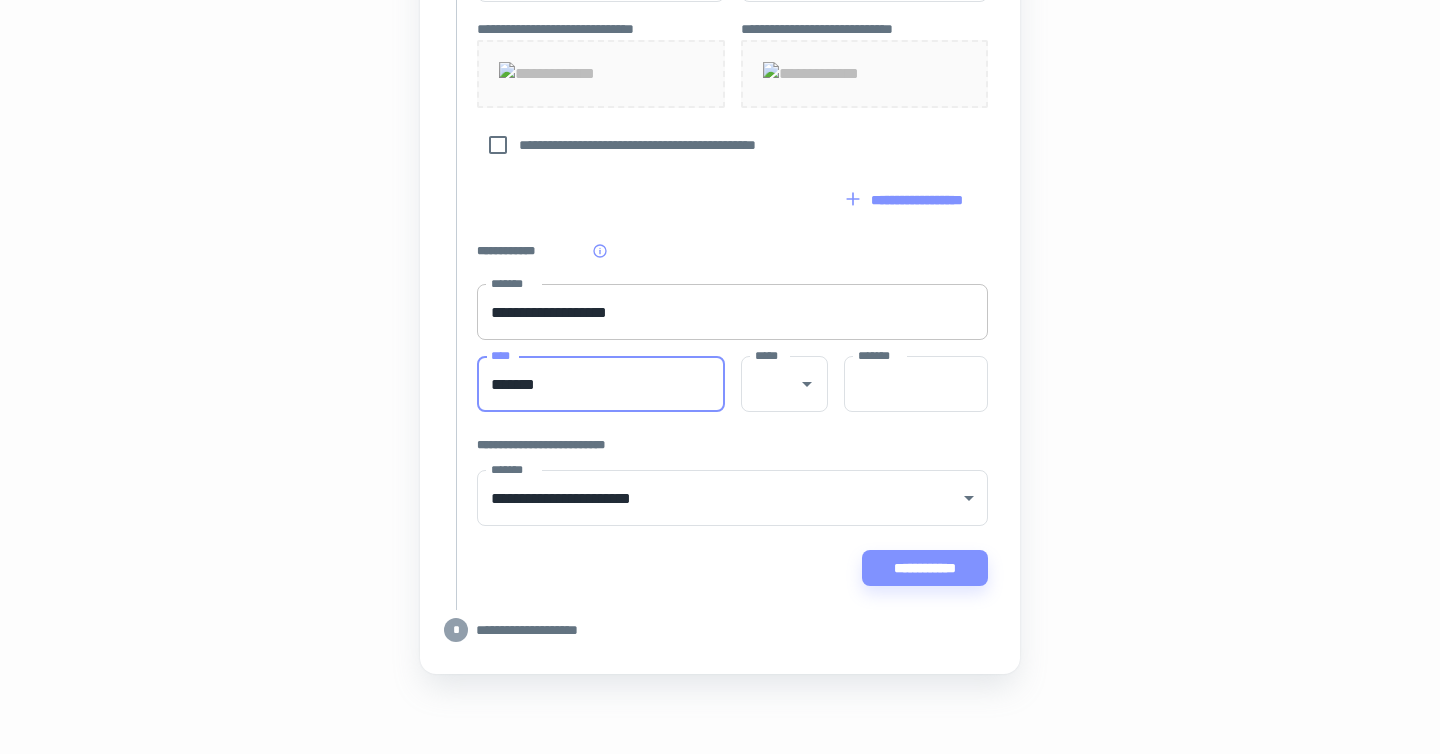 type on "*******" 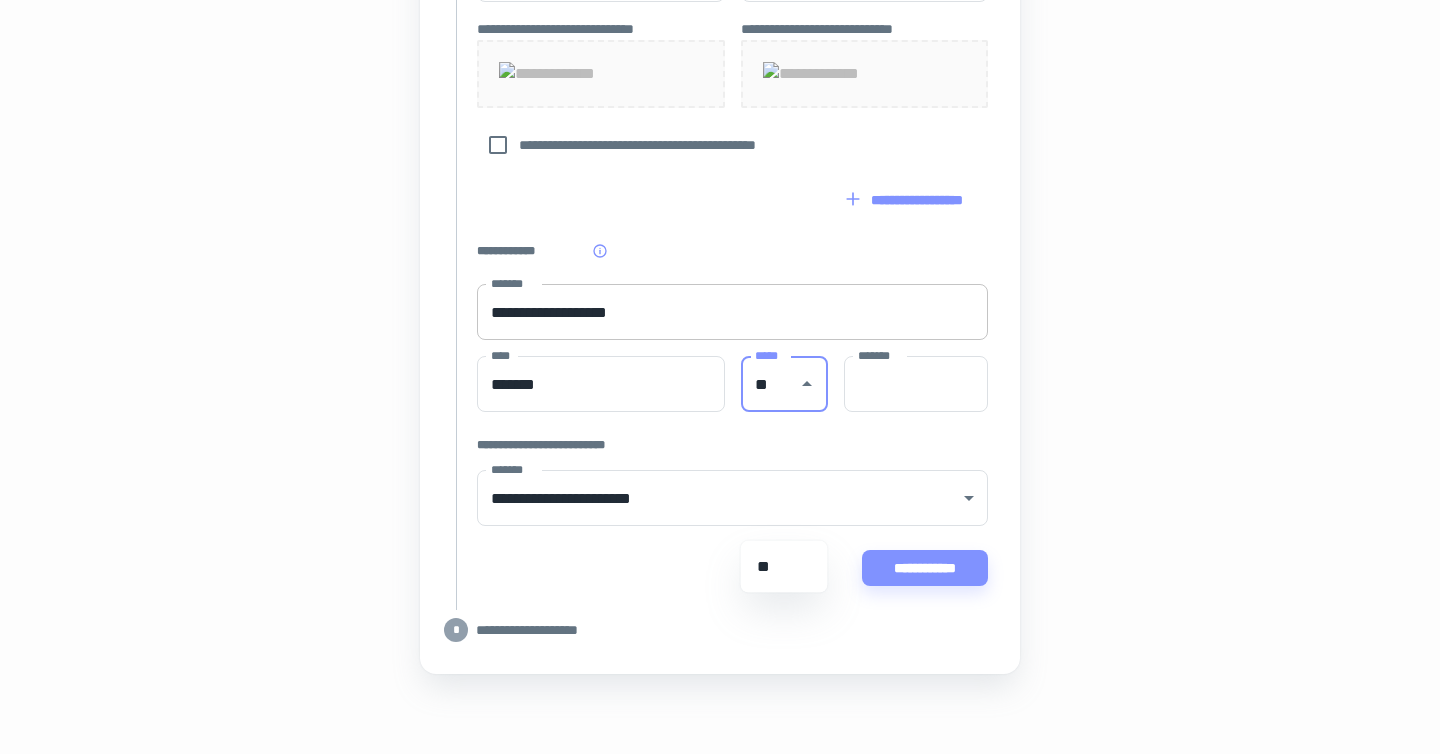 type on "**" 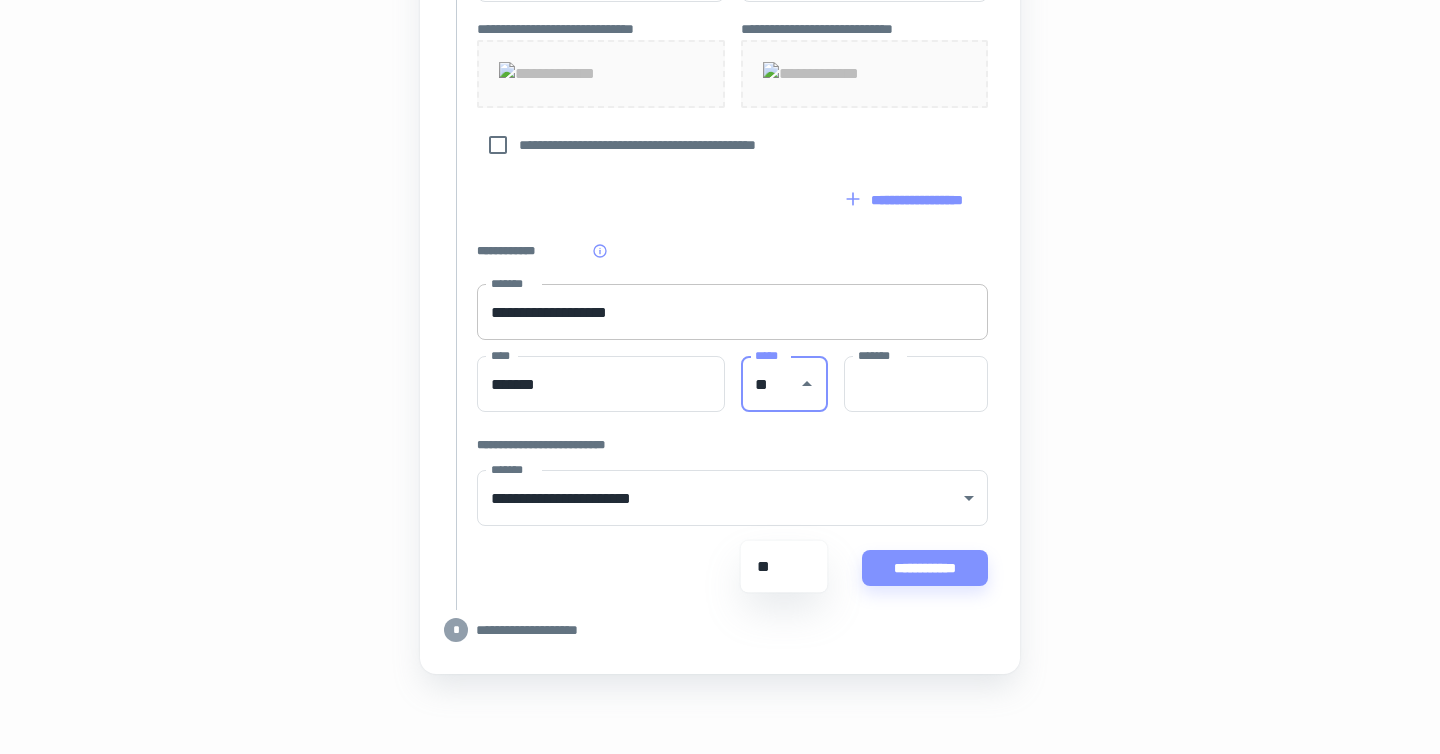 type 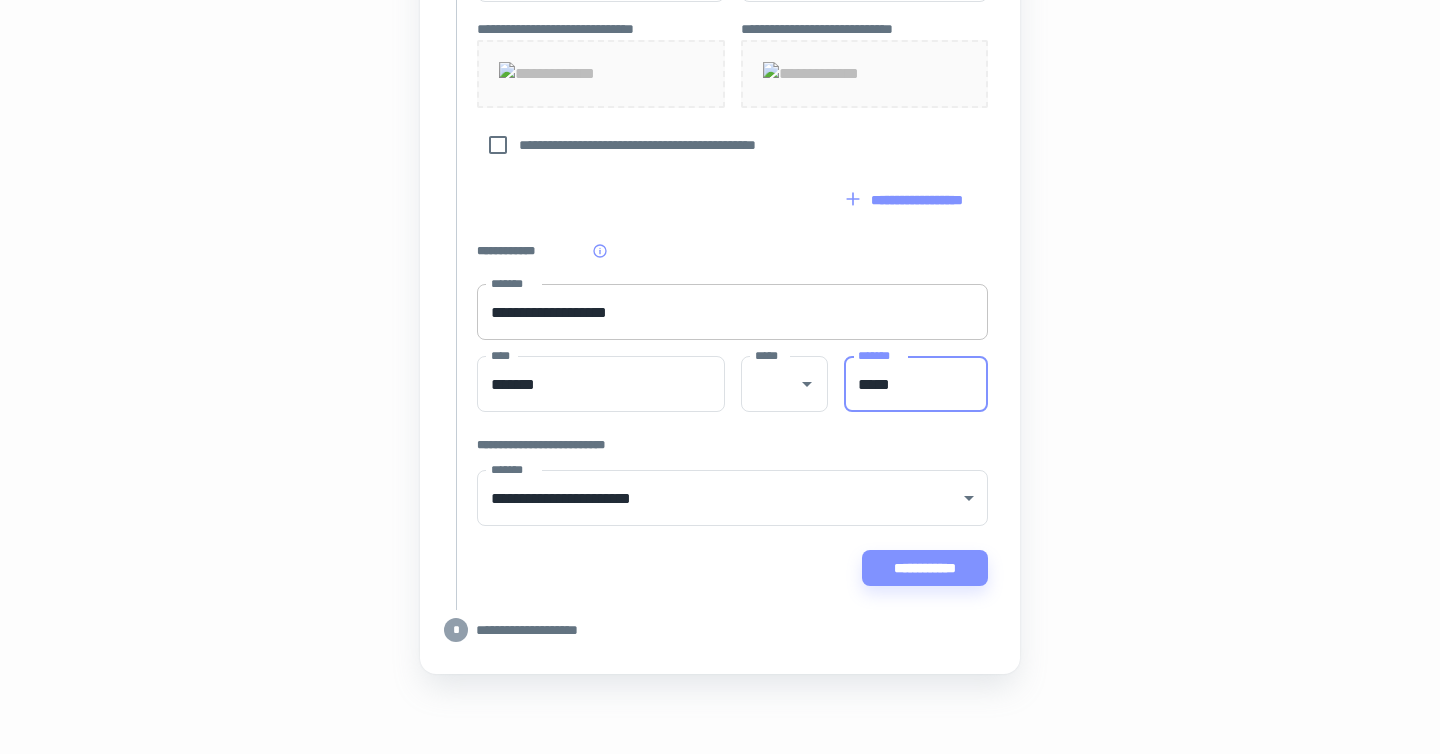 type on "*****" 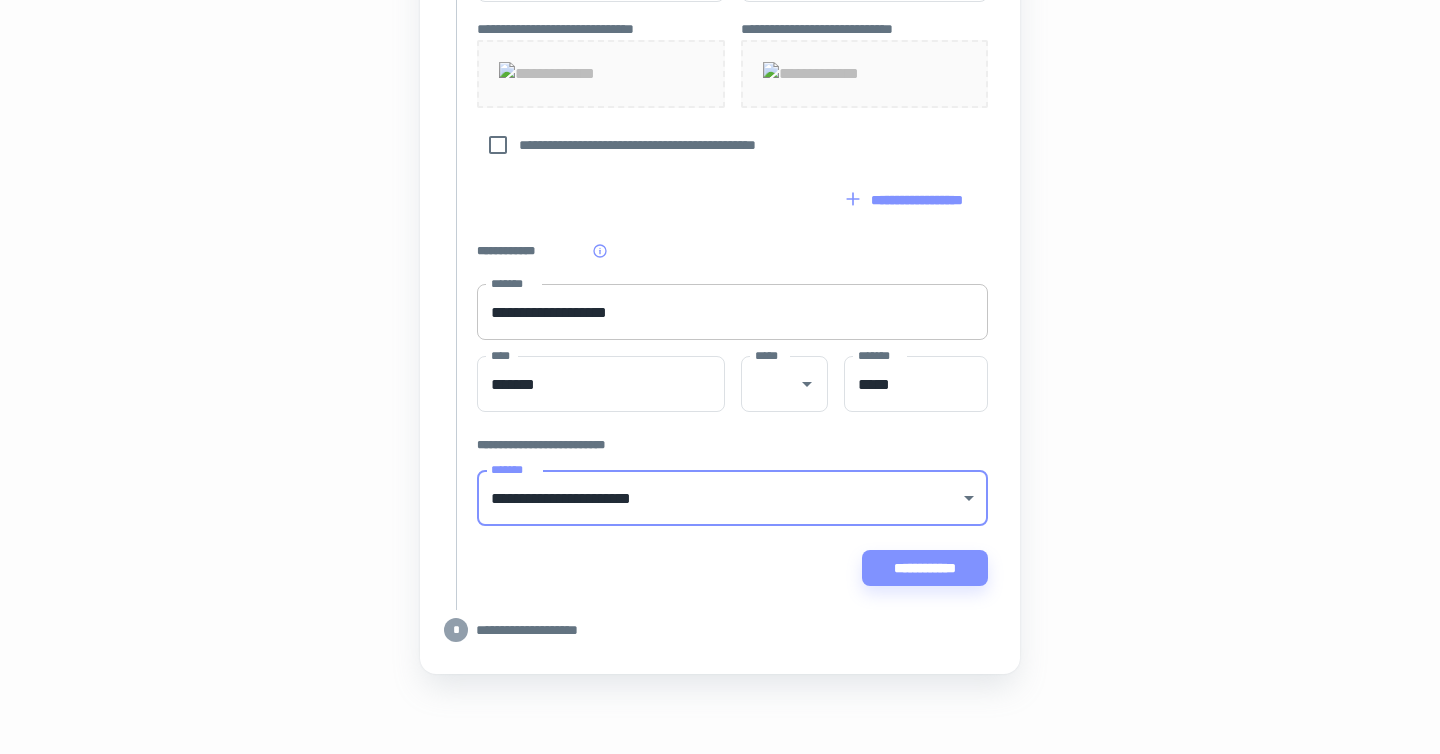 scroll, scrollTop: 1263, scrollLeft: 0, axis: vertical 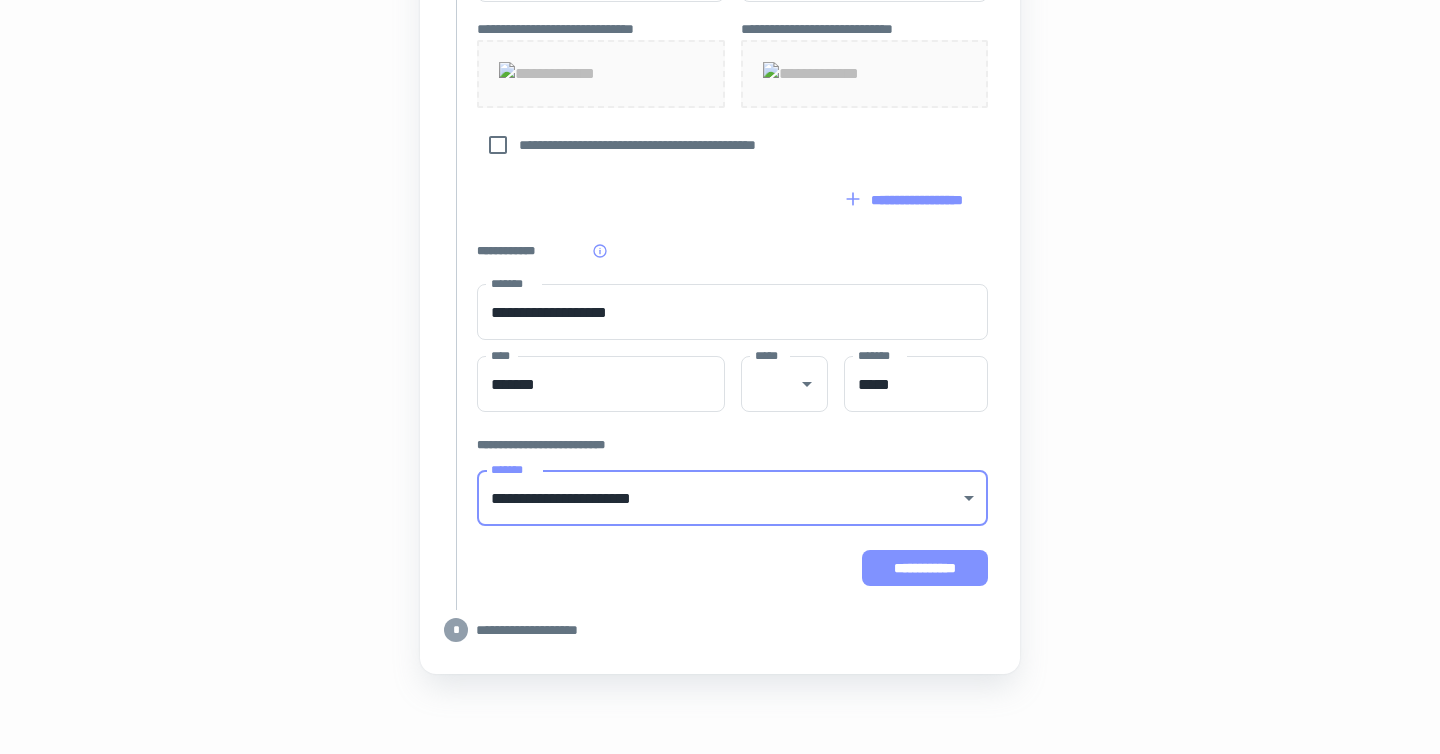 click on "**********" at bounding box center [925, 568] 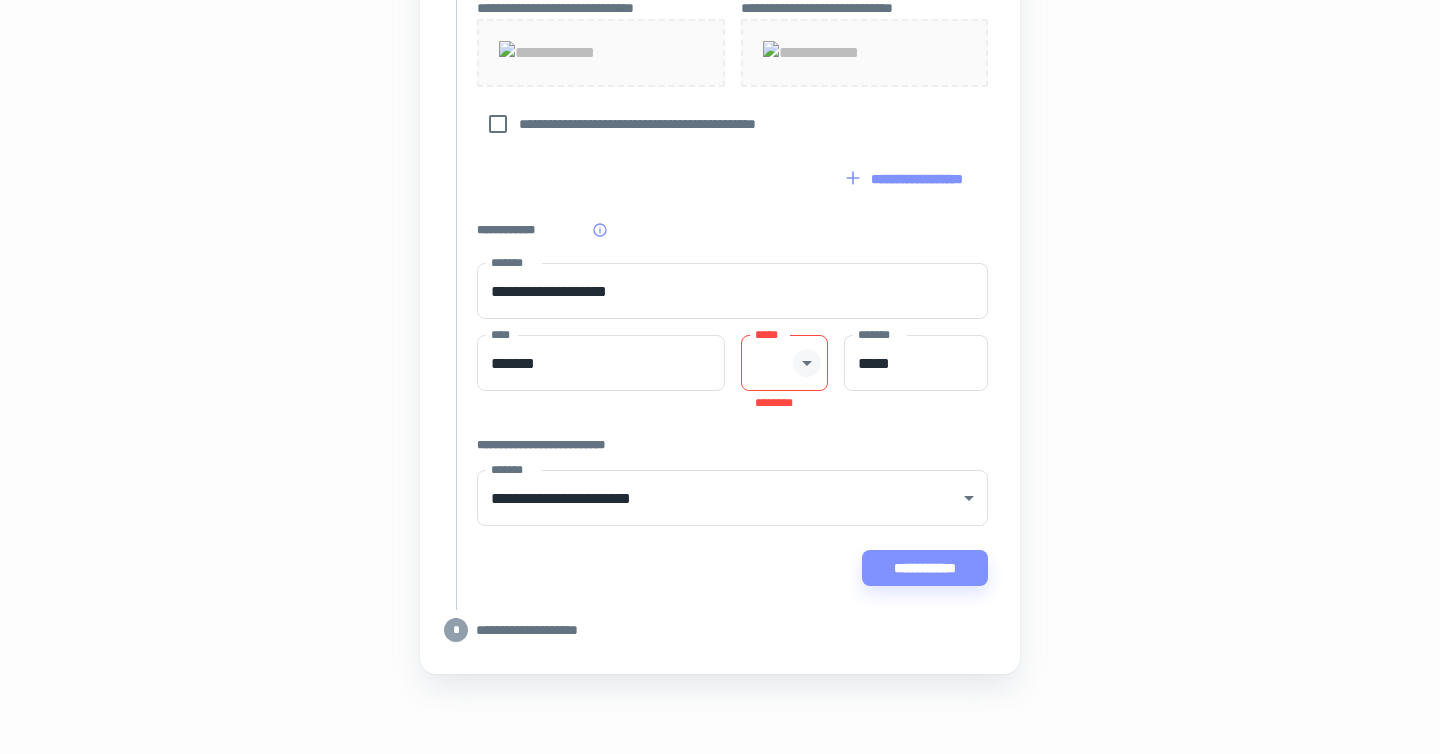 click 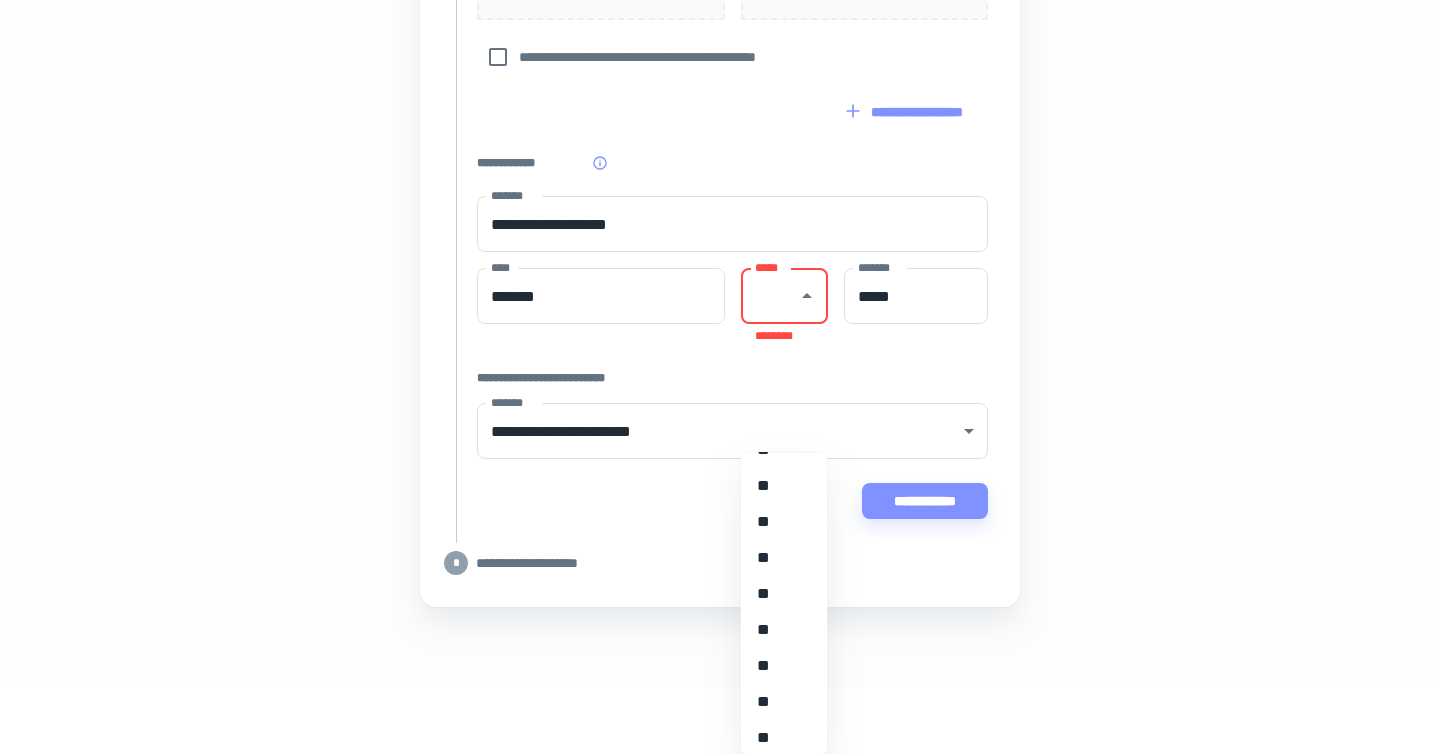 scroll, scrollTop: 286, scrollLeft: 0, axis: vertical 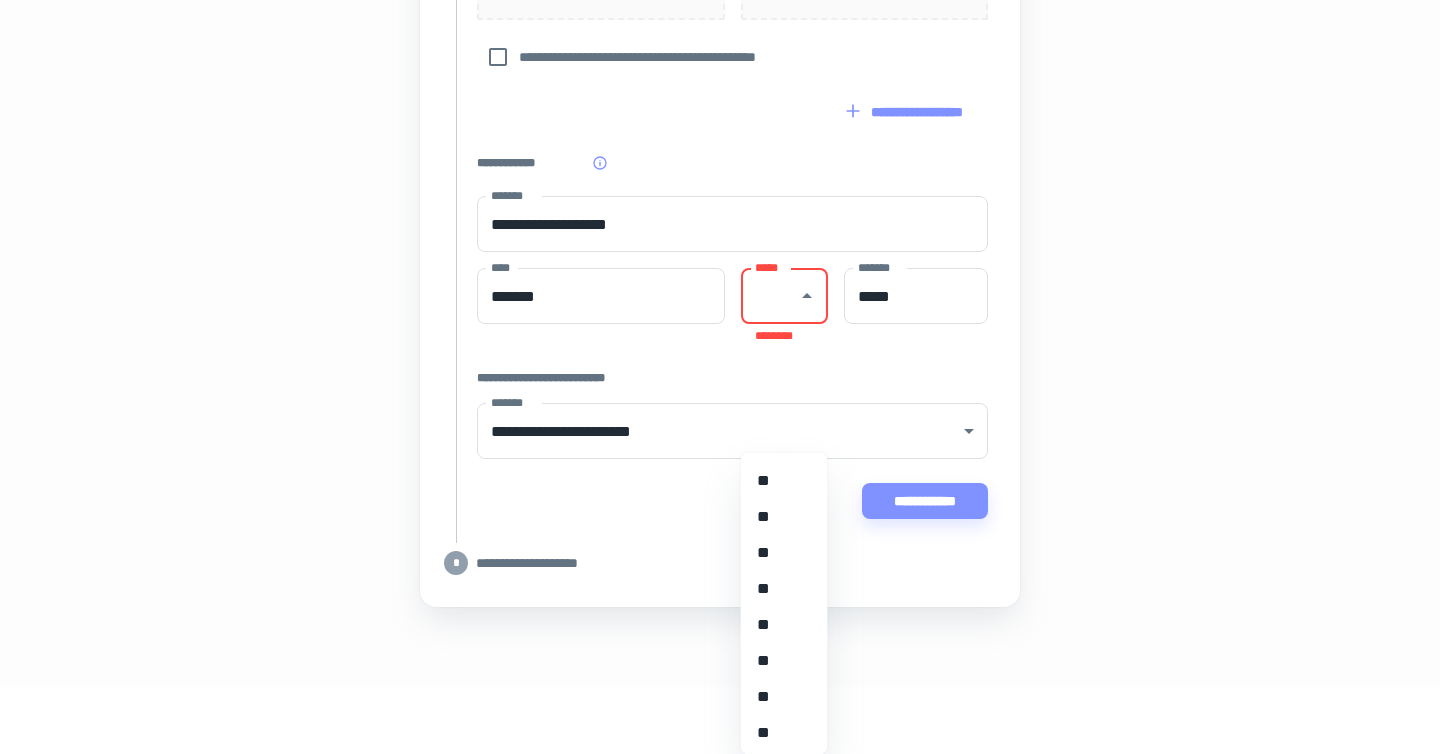 click on "**" at bounding box center (784, 625) 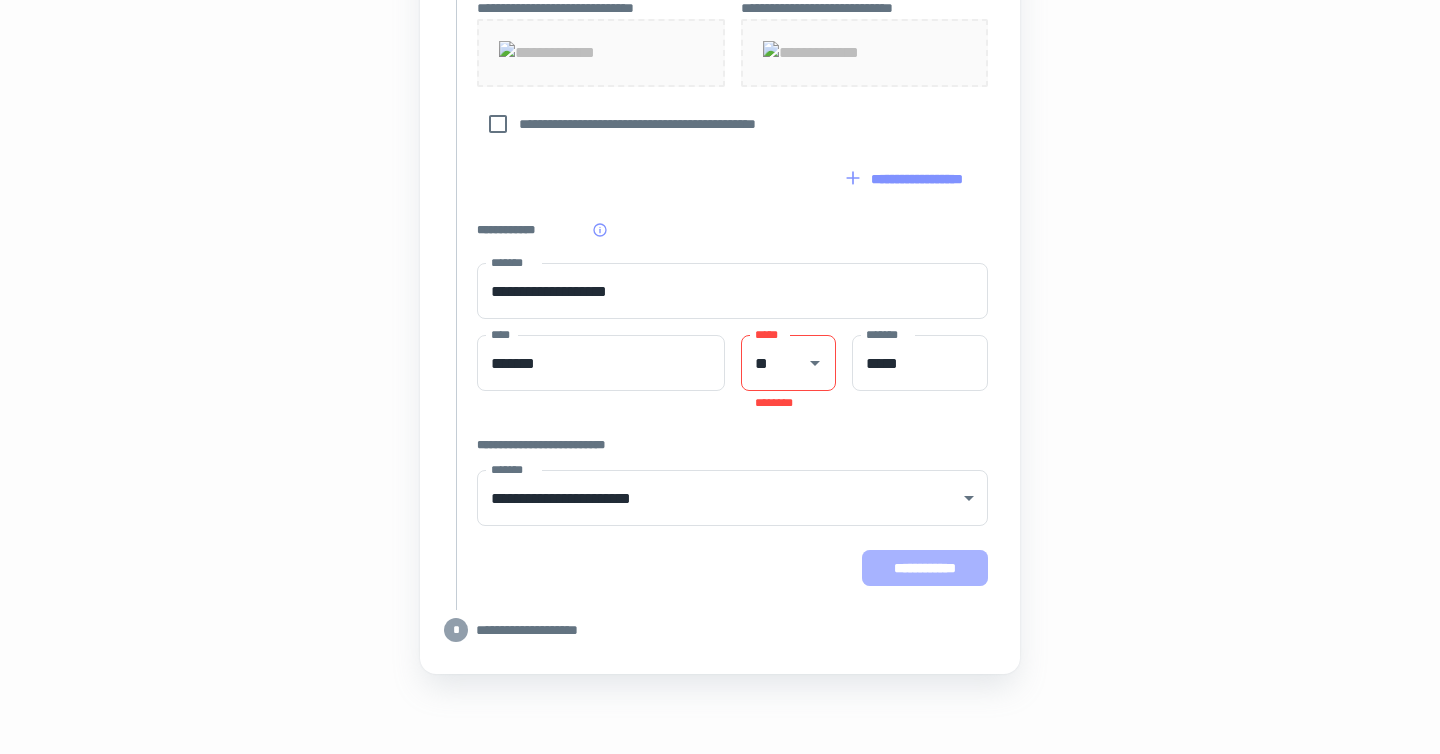 click on "**********" at bounding box center [925, 568] 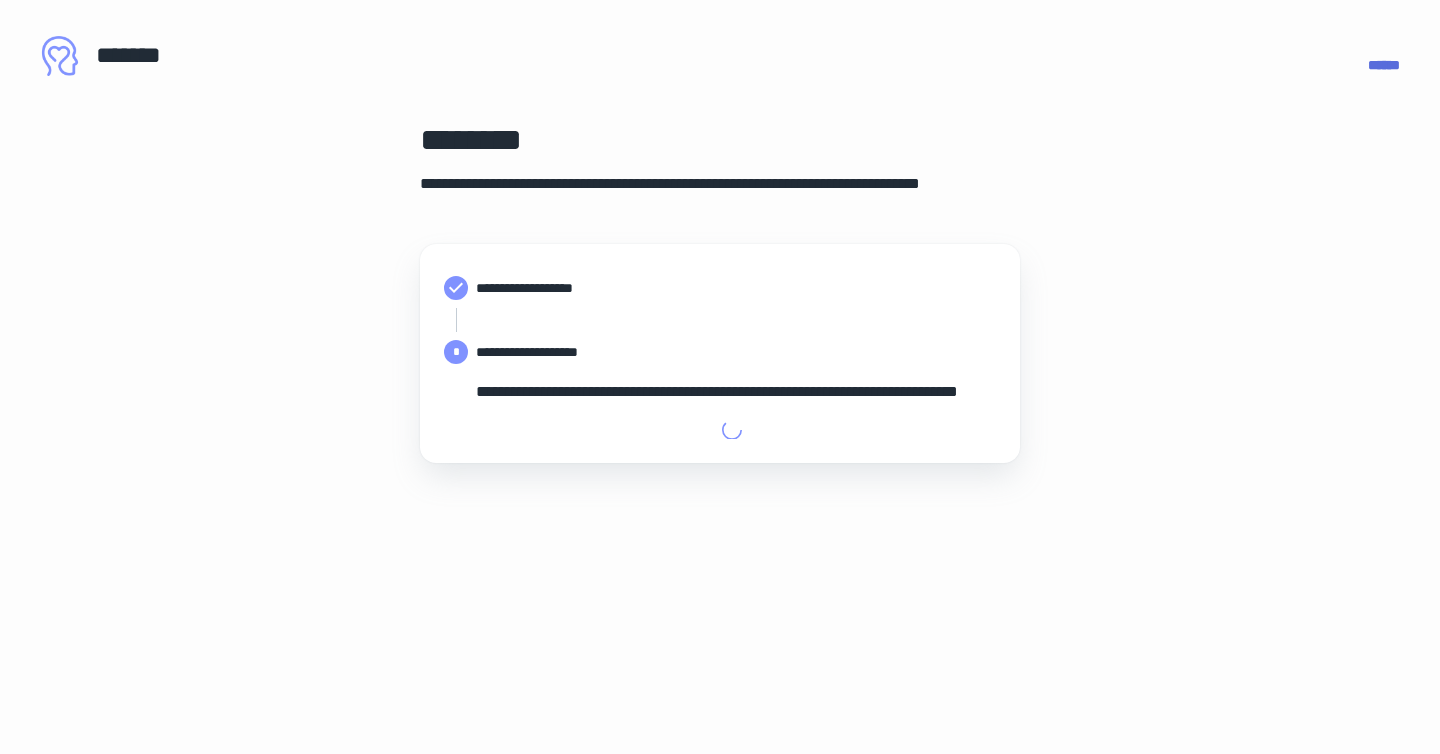 type on "**********" 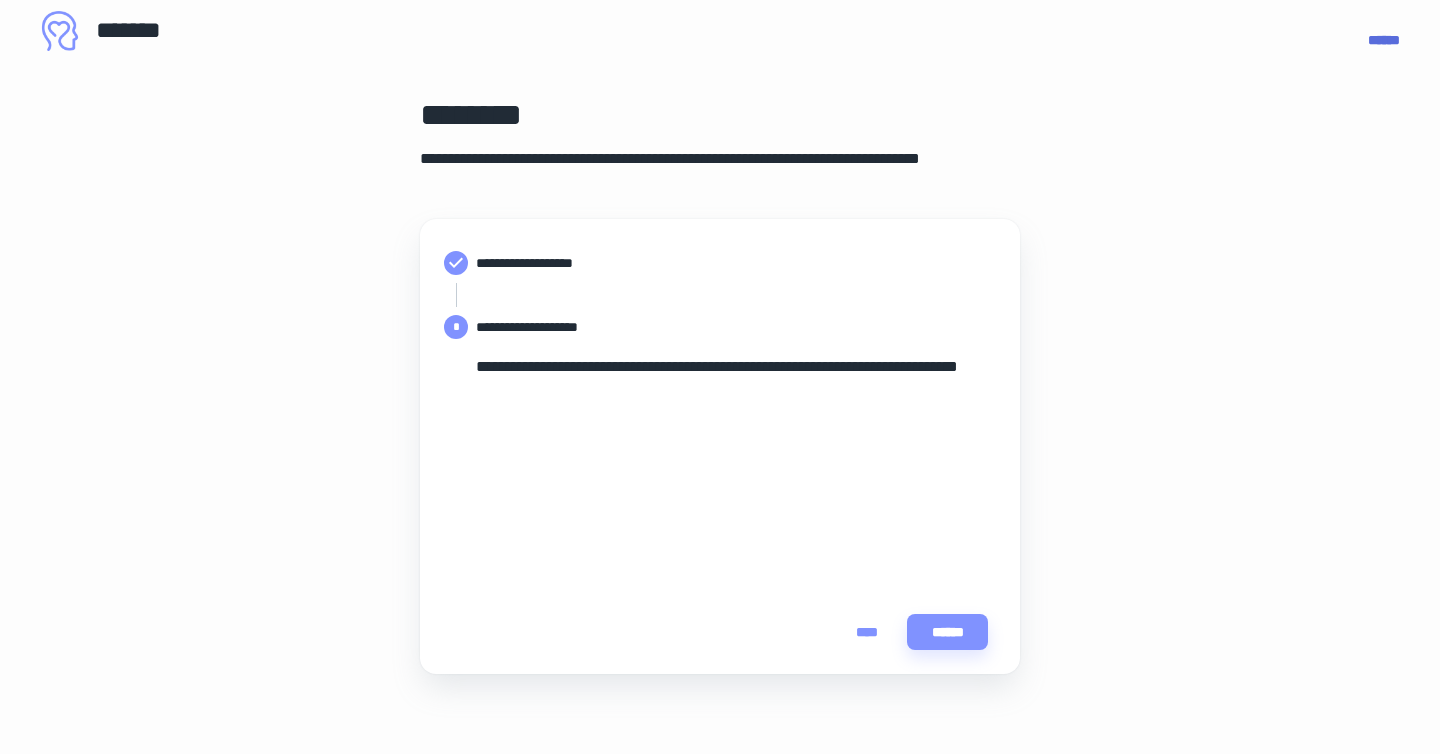 scroll, scrollTop: 25, scrollLeft: 0, axis: vertical 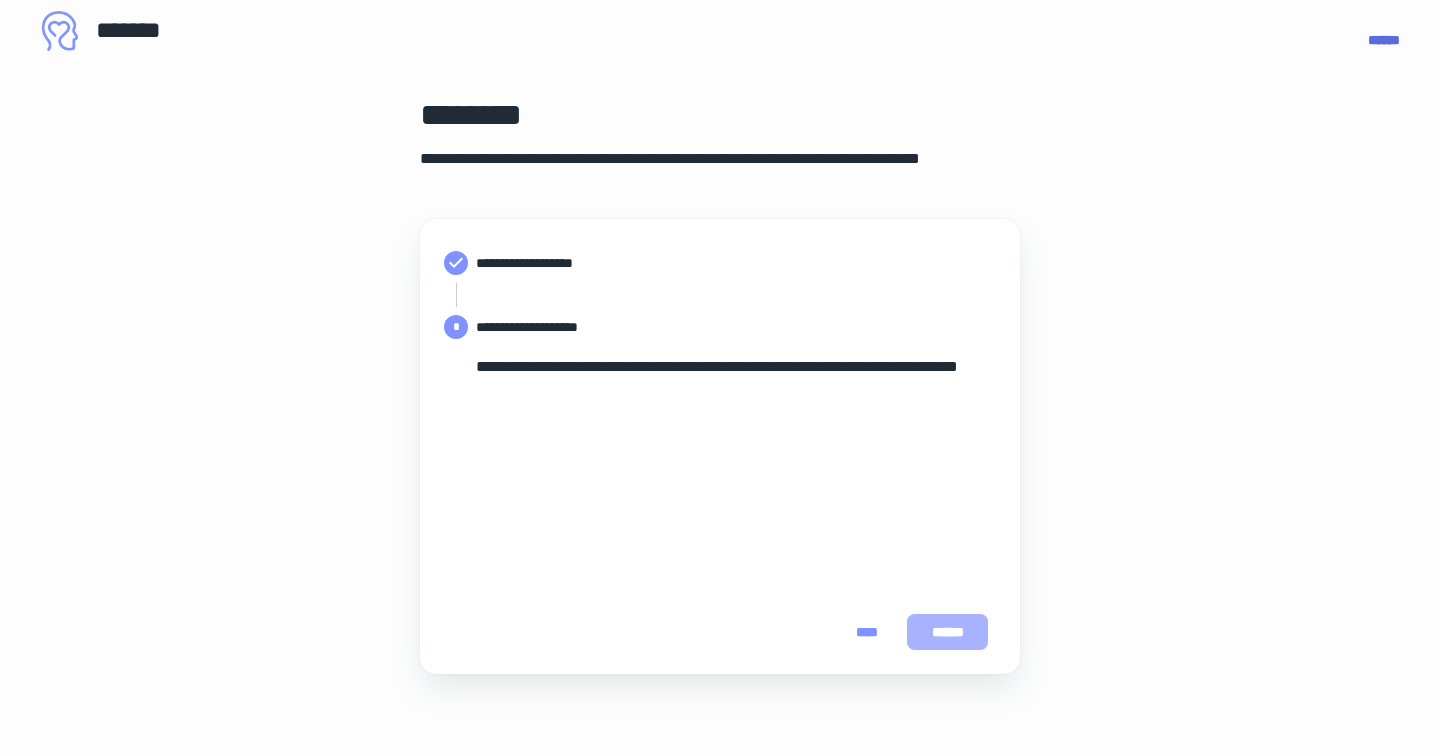 click on "******" at bounding box center (947, 632) 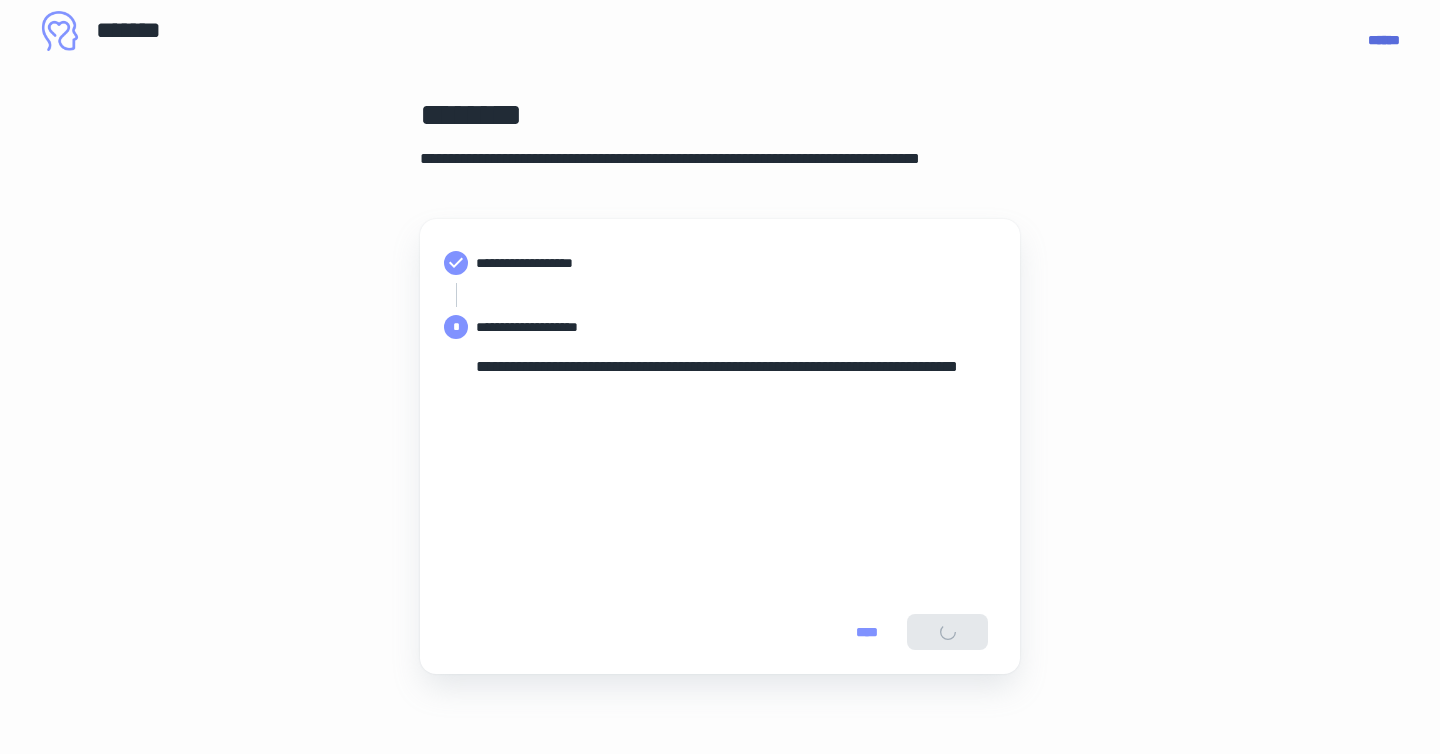 scroll, scrollTop: 0, scrollLeft: 0, axis: both 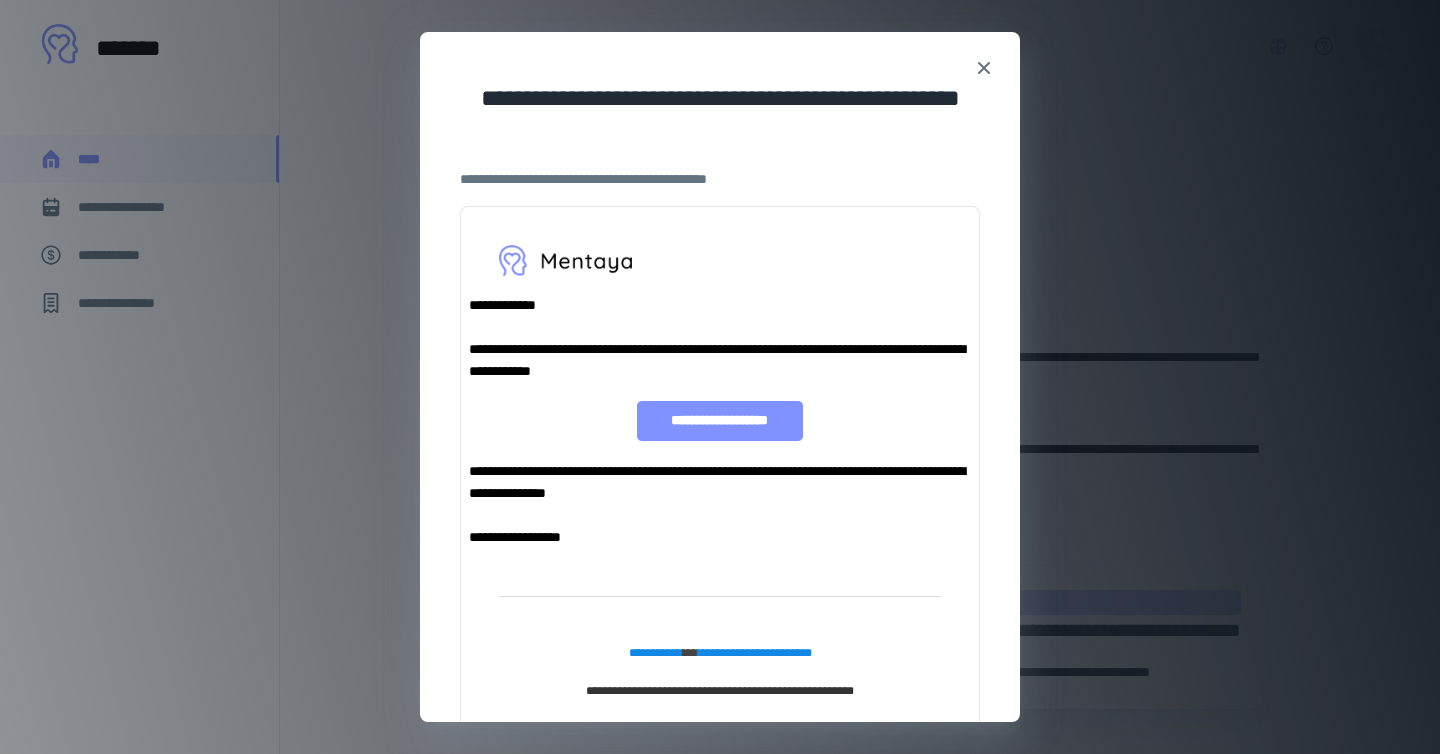 click on "**********" at bounding box center [719, 421] 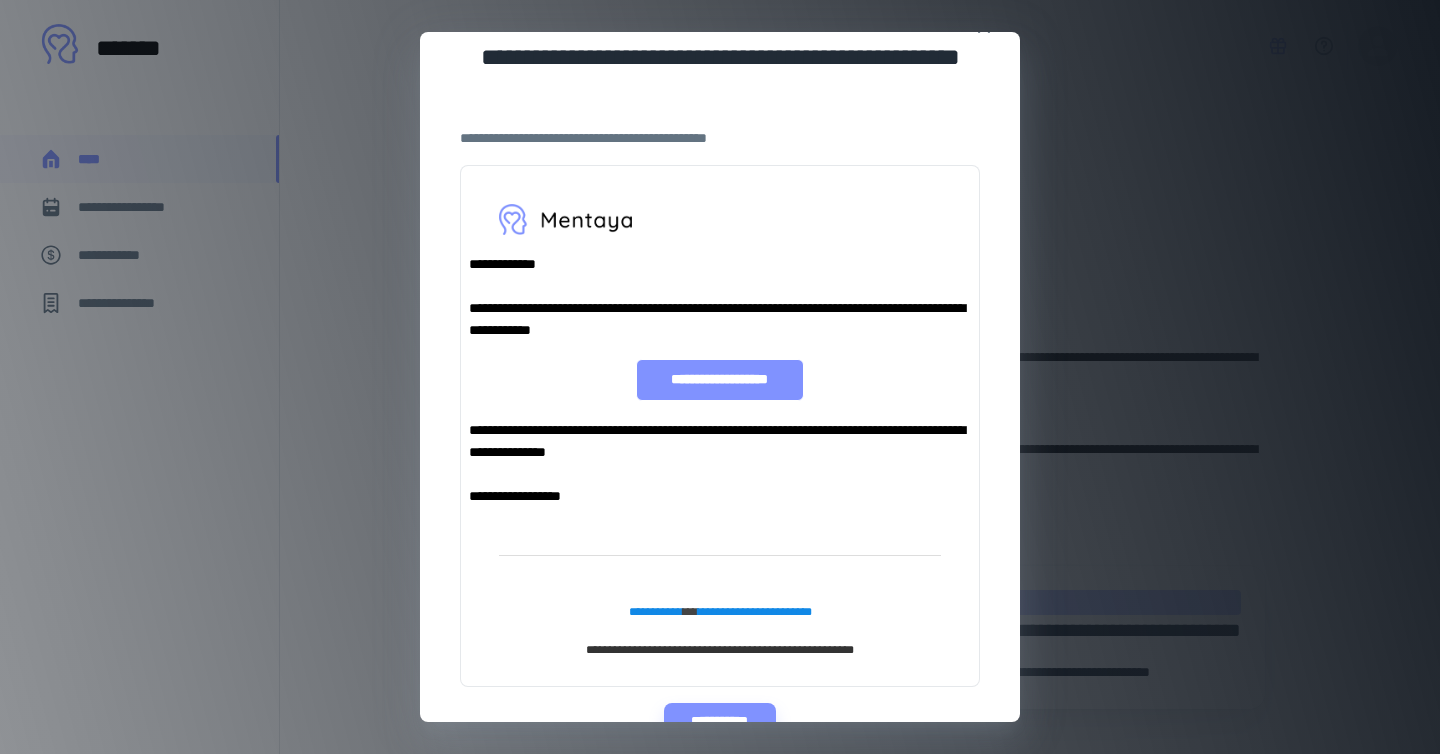 scroll, scrollTop: 94, scrollLeft: 0, axis: vertical 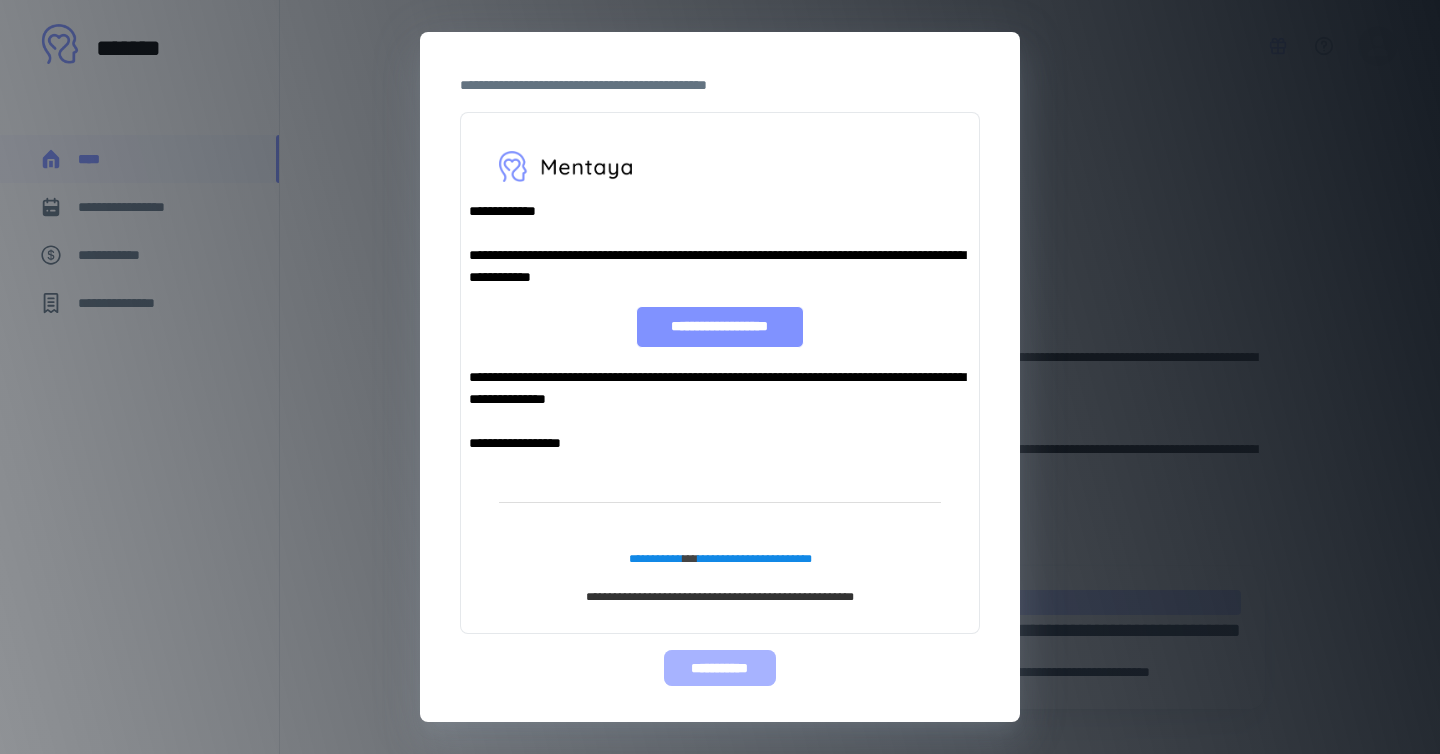 click on "**********" at bounding box center [719, 668] 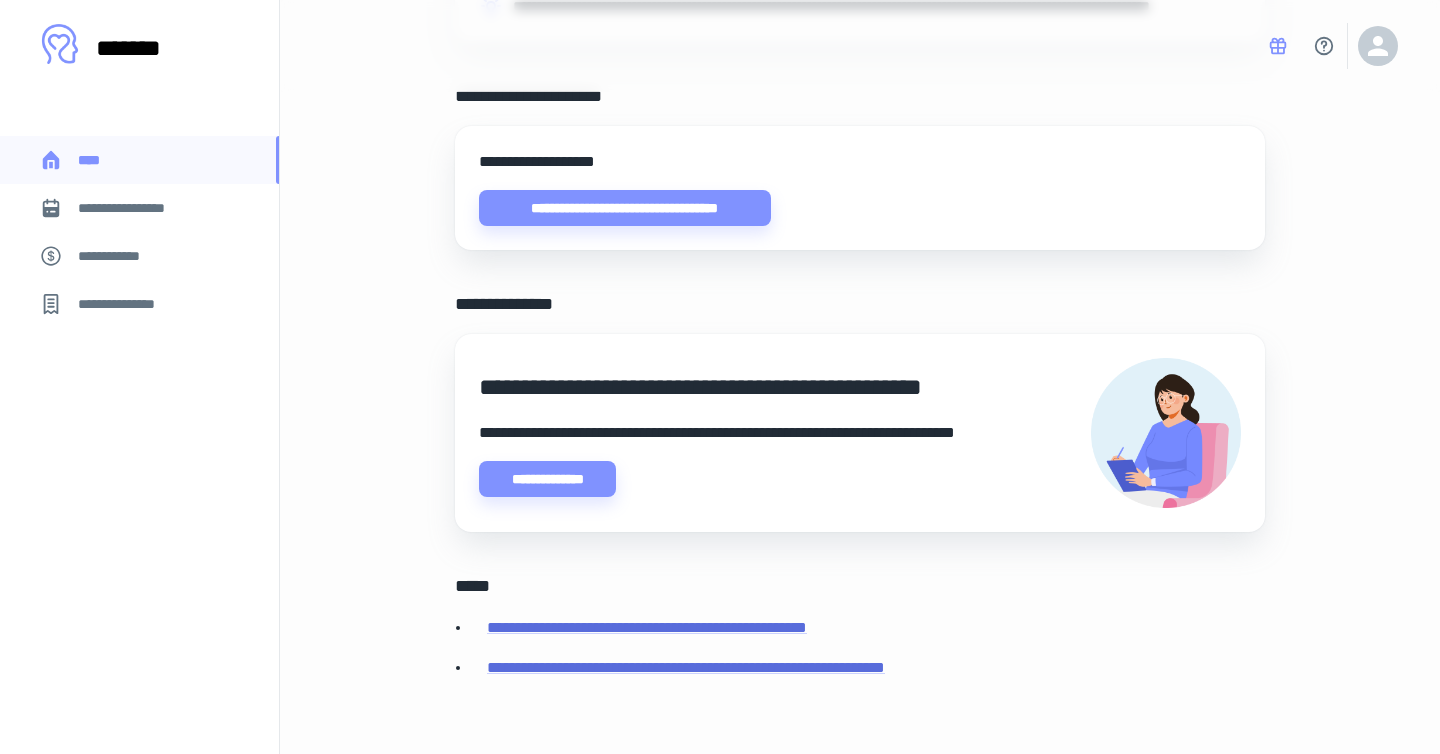 scroll, scrollTop: 713, scrollLeft: 0, axis: vertical 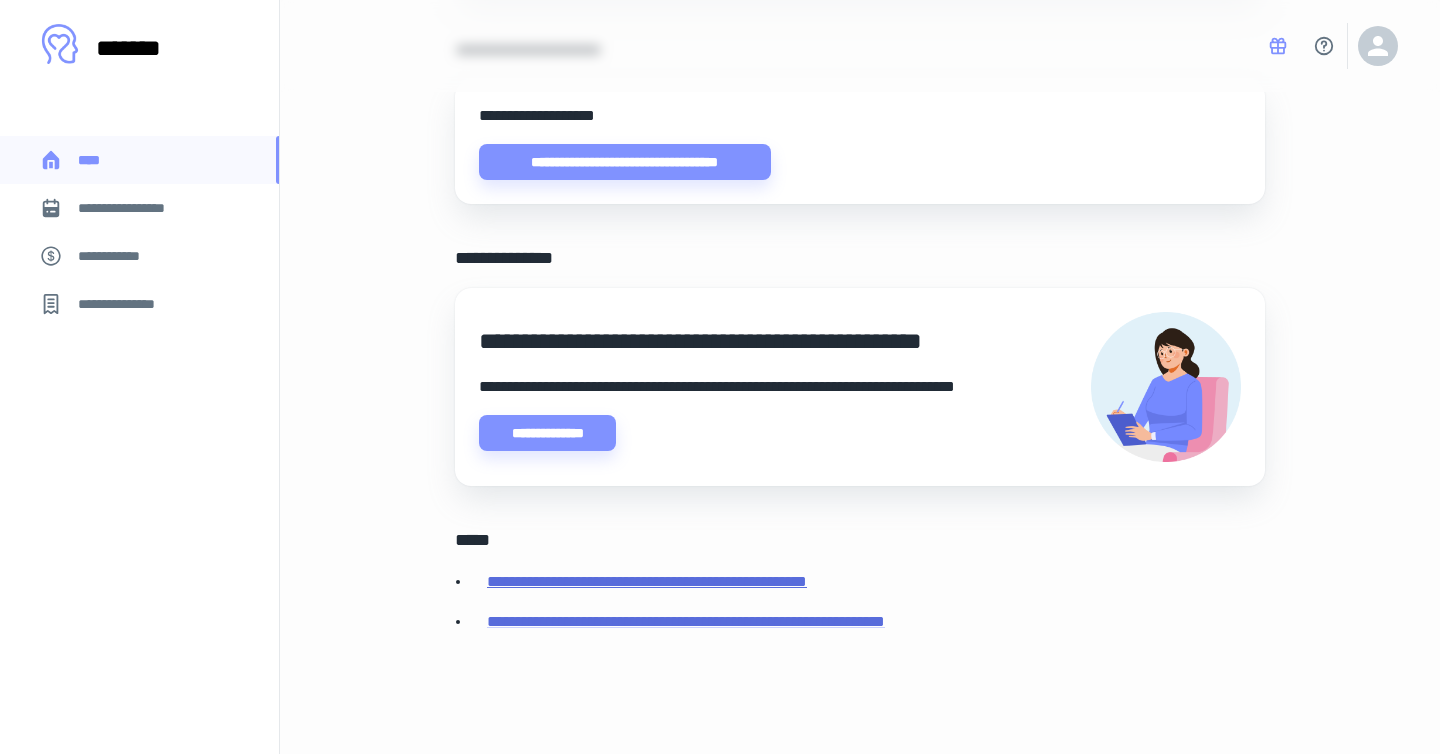 click on "**********" at bounding box center [647, 581] 